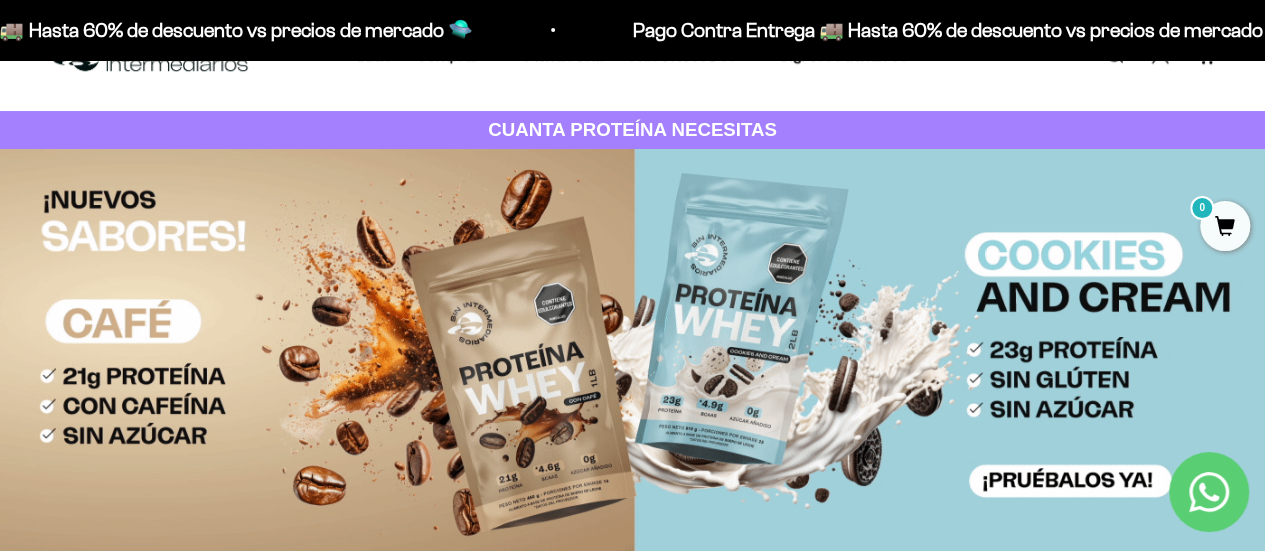 scroll, scrollTop: 0, scrollLeft: 0, axis: both 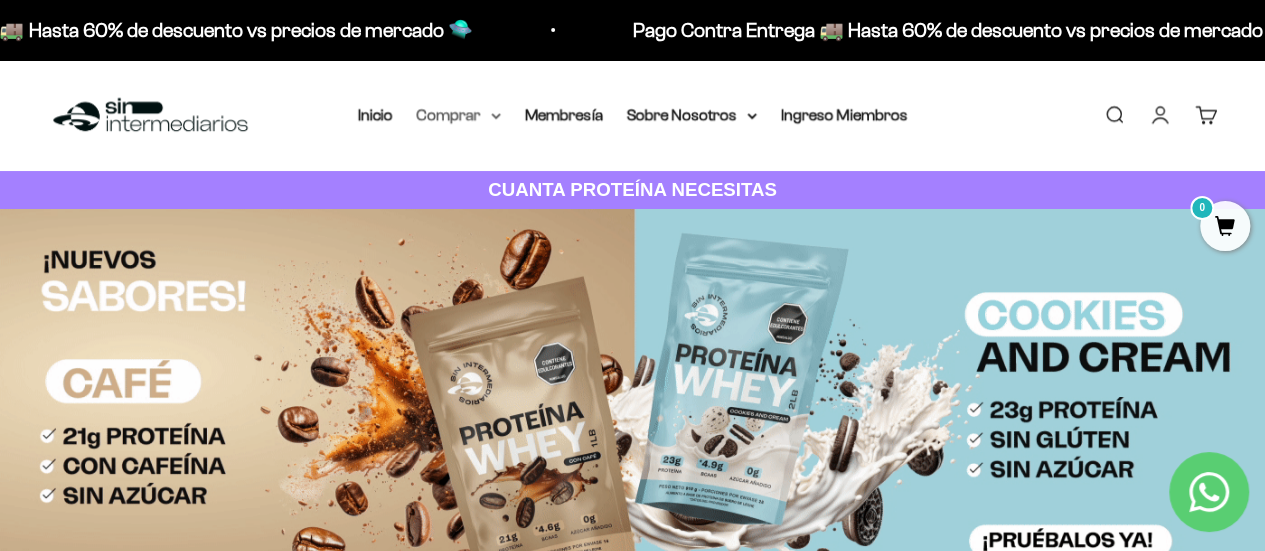 click on "Comprar" at bounding box center [459, 115] 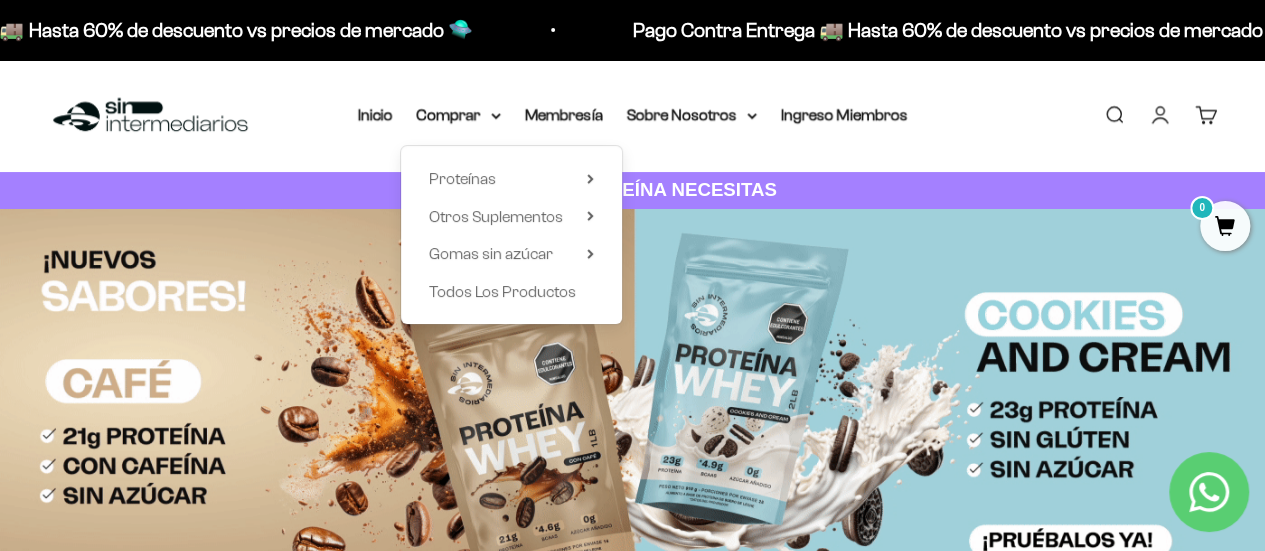 click on "Iniciar sesión" at bounding box center (1160, 115) 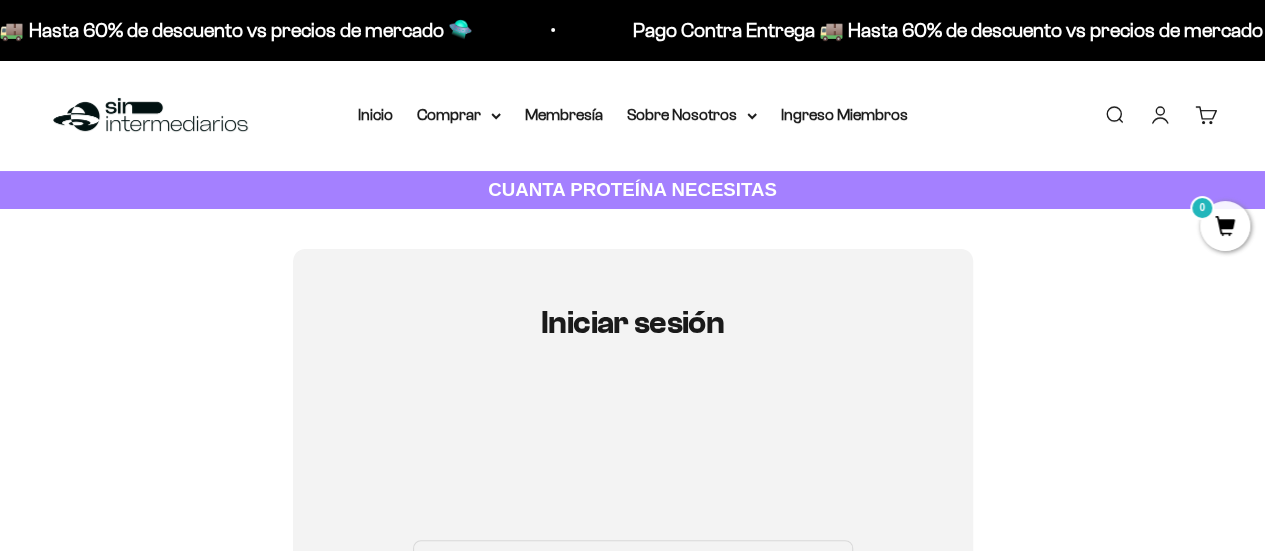 scroll, scrollTop: 200, scrollLeft: 0, axis: vertical 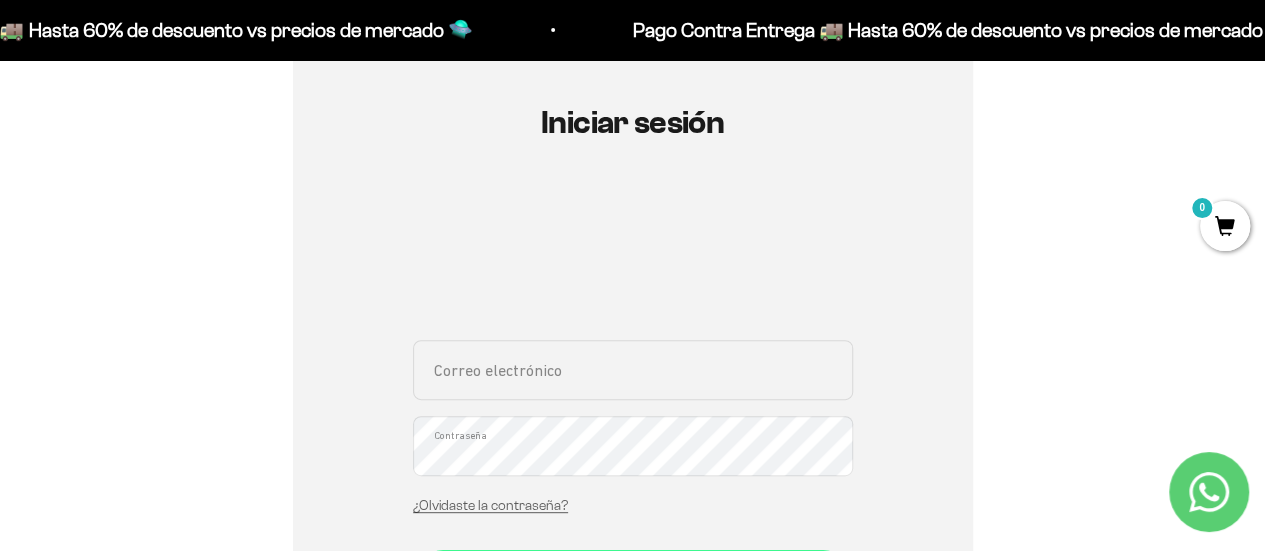 click on "Correo electrónico" at bounding box center [633, 370] 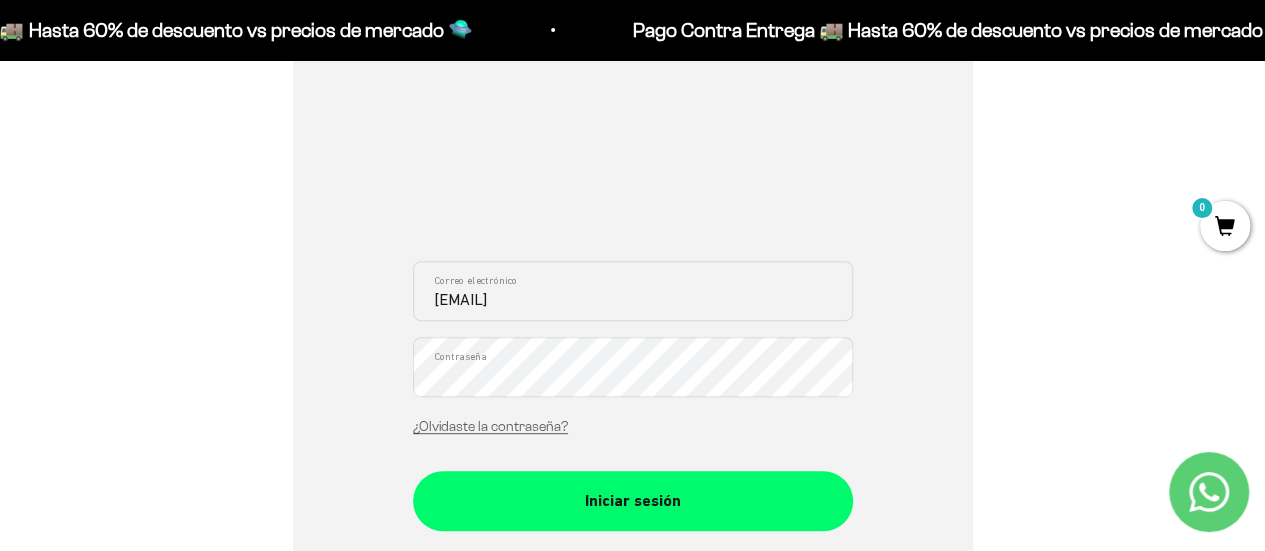 scroll, scrollTop: 400, scrollLeft: 0, axis: vertical 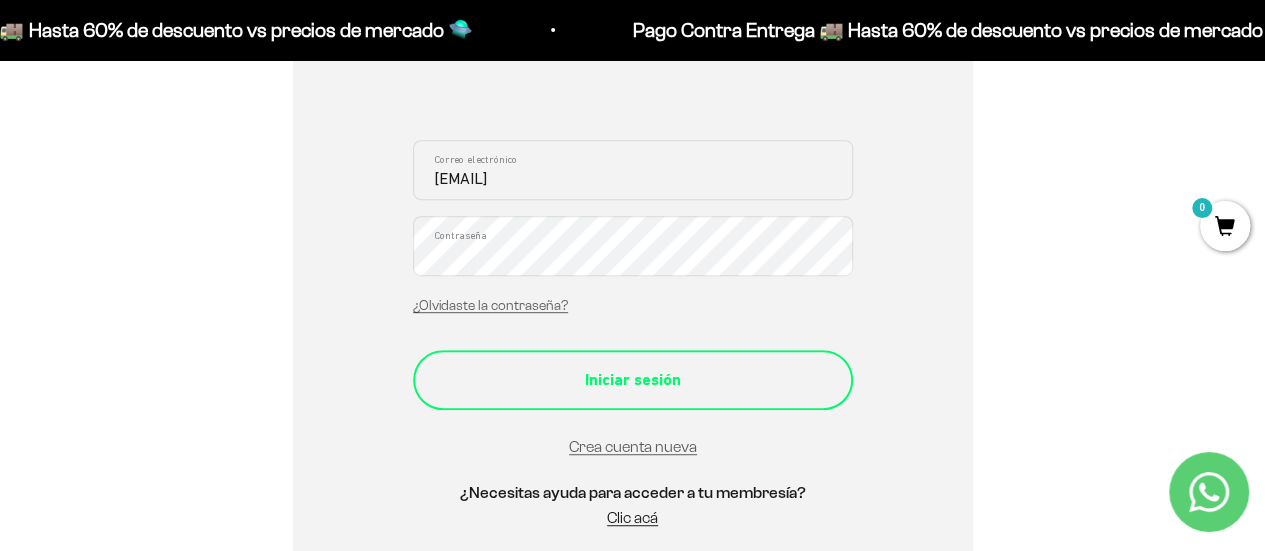 click on "Iniciar sesión" at bounding box center [633, 380] 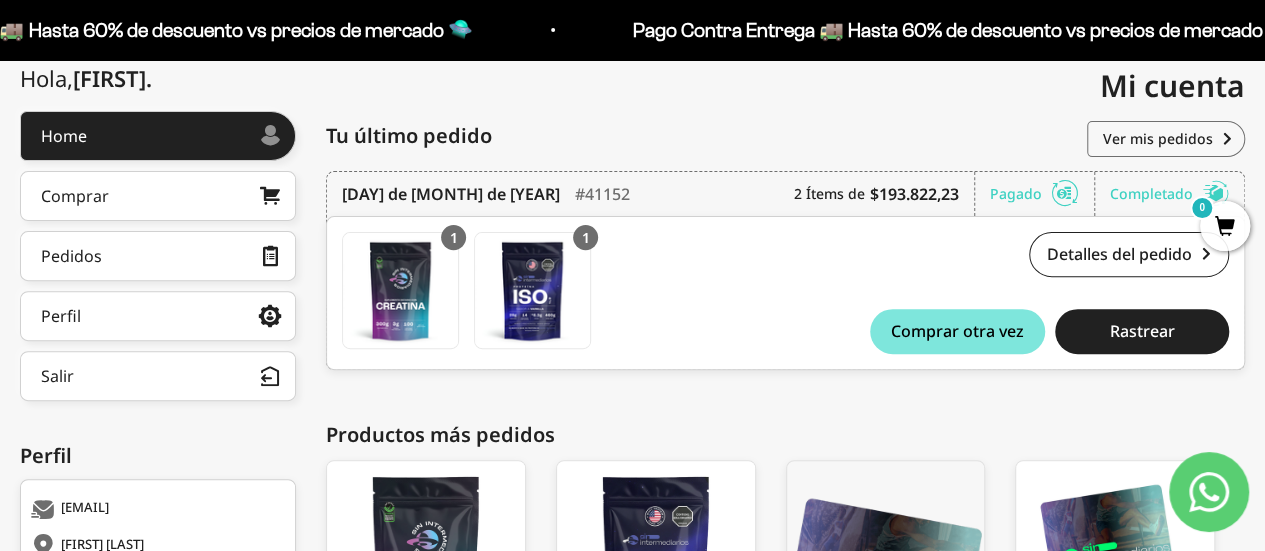 scroll, scrollTop: 198, scrollLeft: 0, axis: vertical 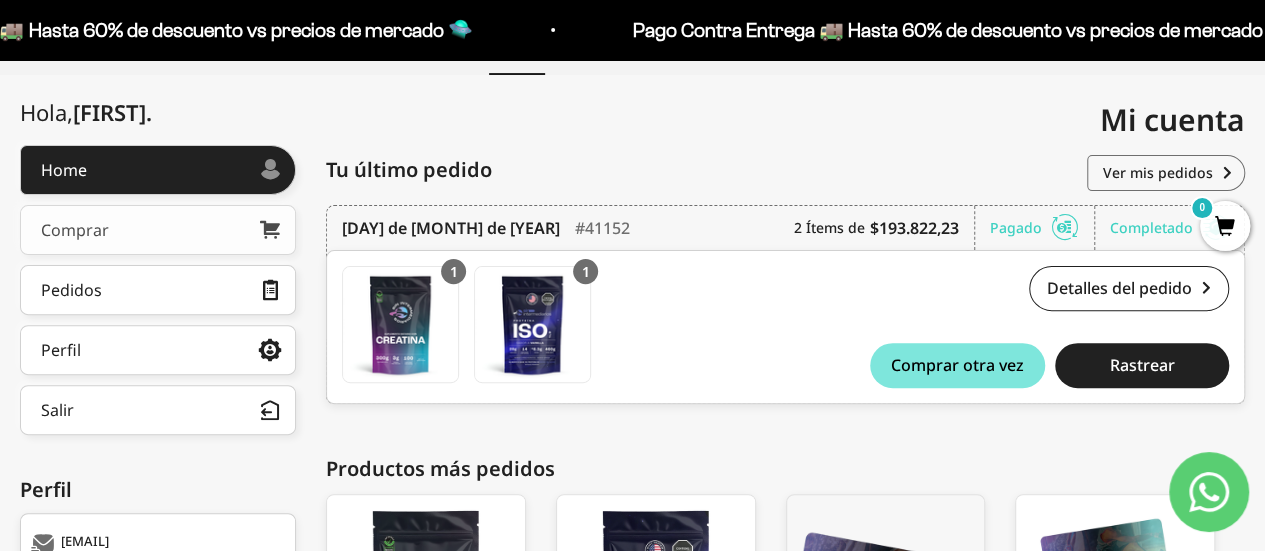 click on "Comprar" at bounding box center [75, 230] 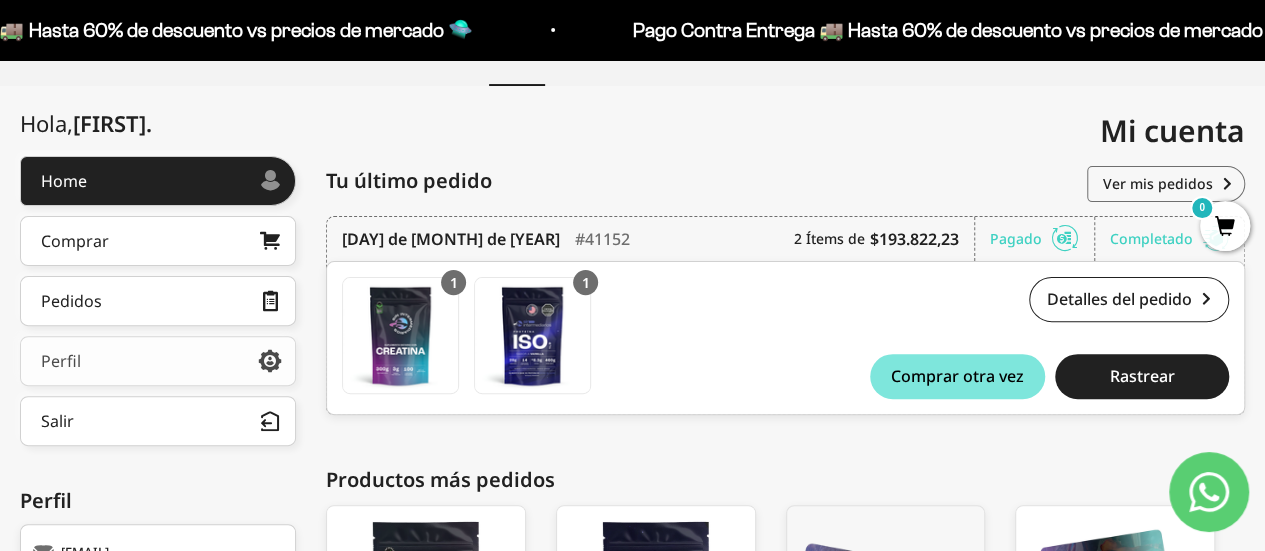 scroll, scrollTop: 0, scrollLeft: 0, axis: both 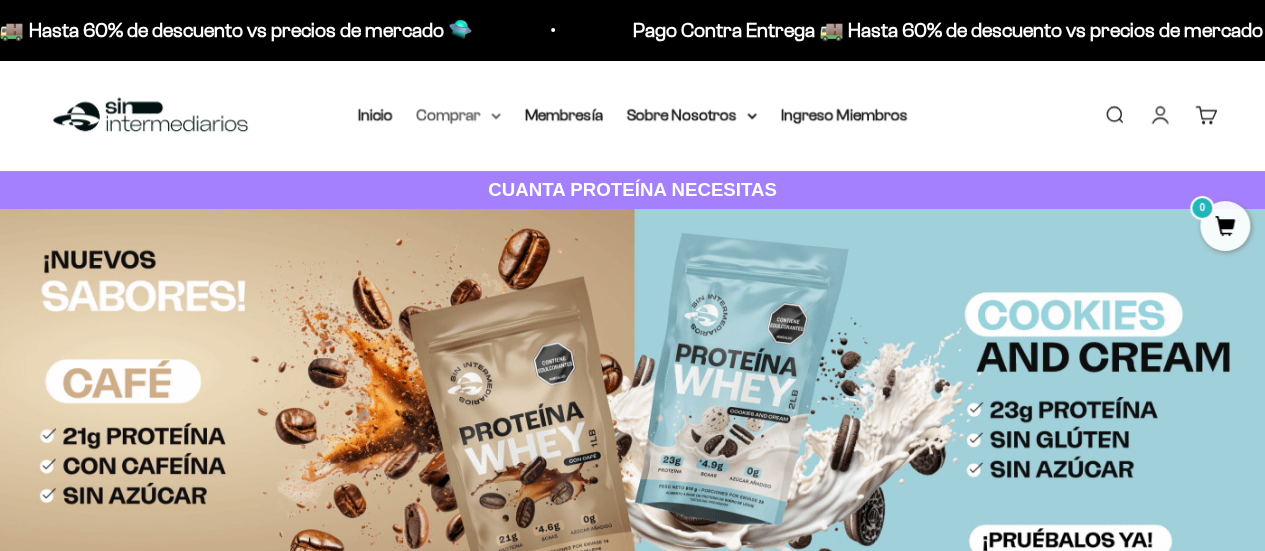 click on "Comprar" at bounding box center [459, 115] 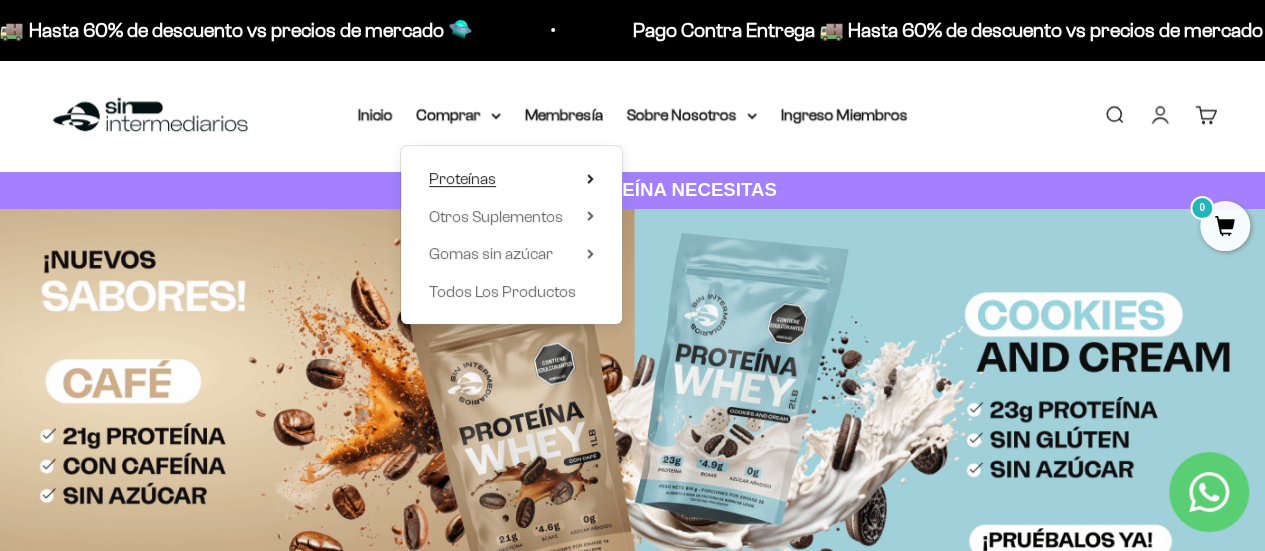 click on "Proteínas" at bounding box center (462, 178) 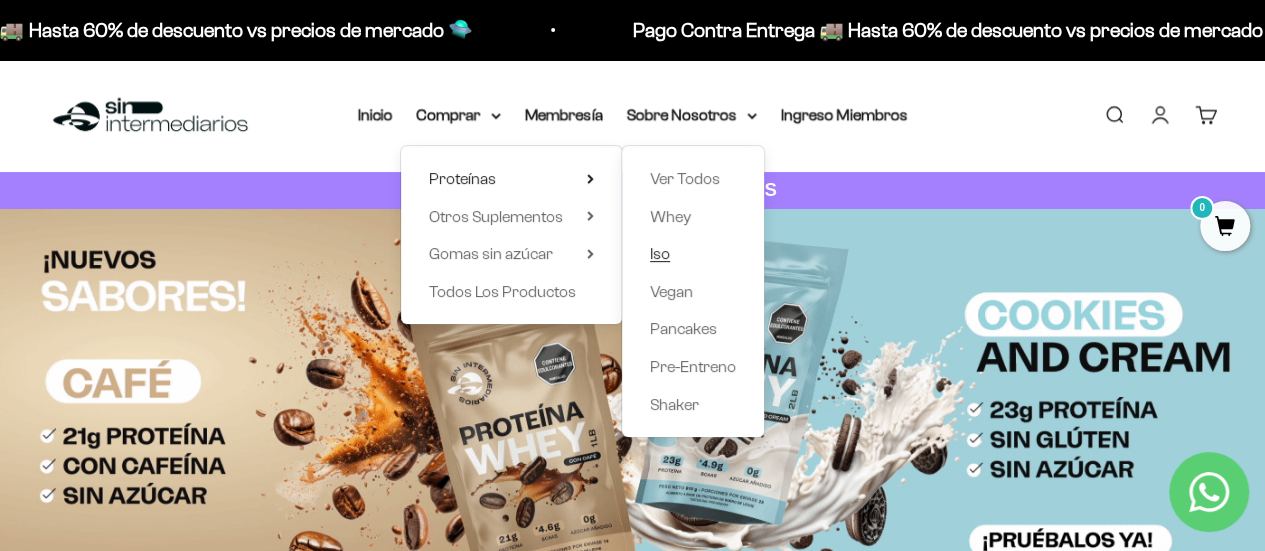 click on "Iso" at bounding box center [660, 253] 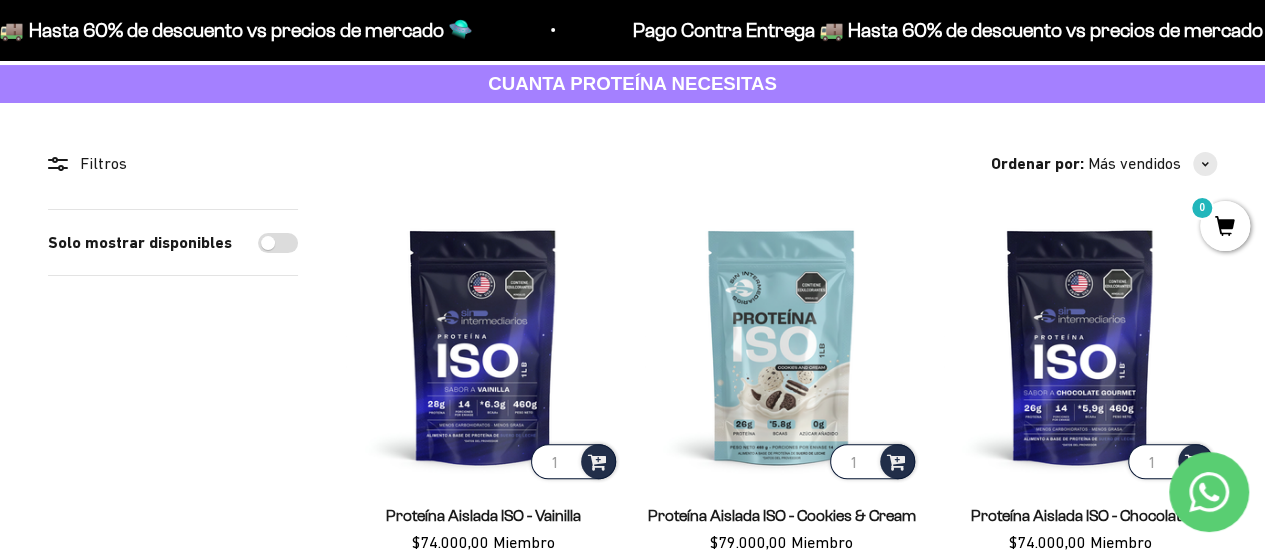 scroll, scrollTop: 100, scrollLeft: 0, axis: vertical 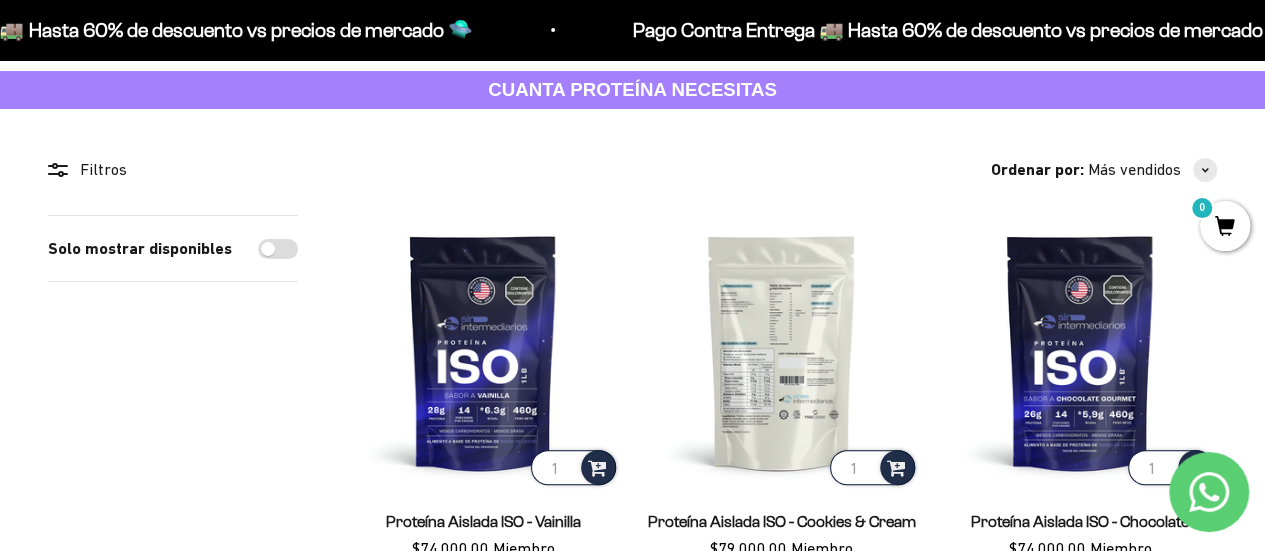 click at bounding box center (781, 352) 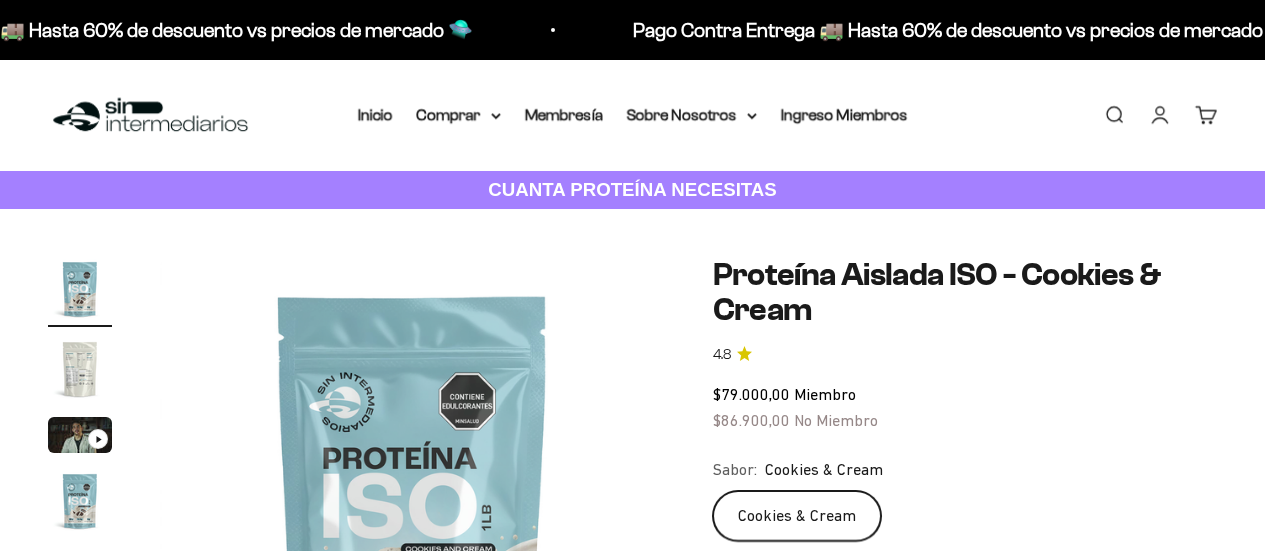 scroll, scrollTop: 0, scrollLeft: 0, axis: both 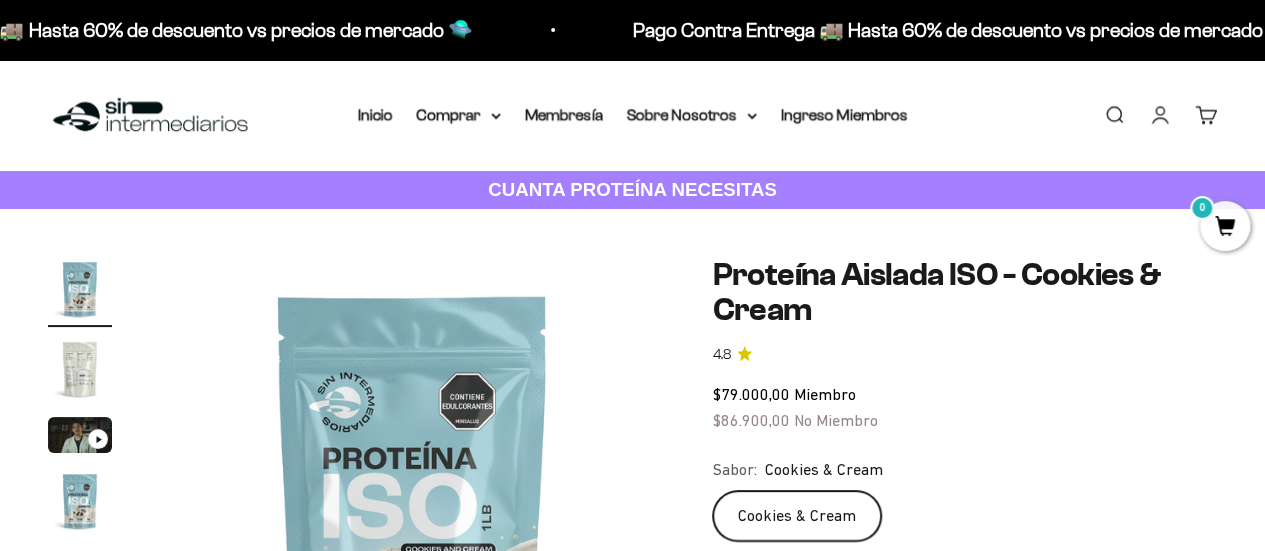 click at bounding box center (80, 369) 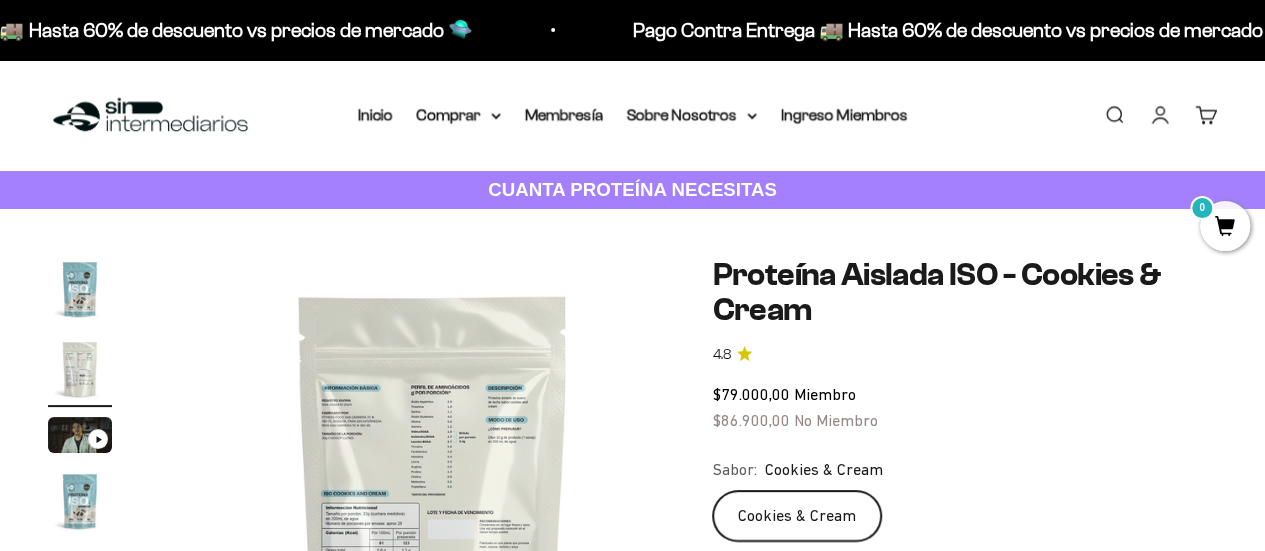 scroll, scrollTop: 0, scrollLeft: 516, axis: horizontal 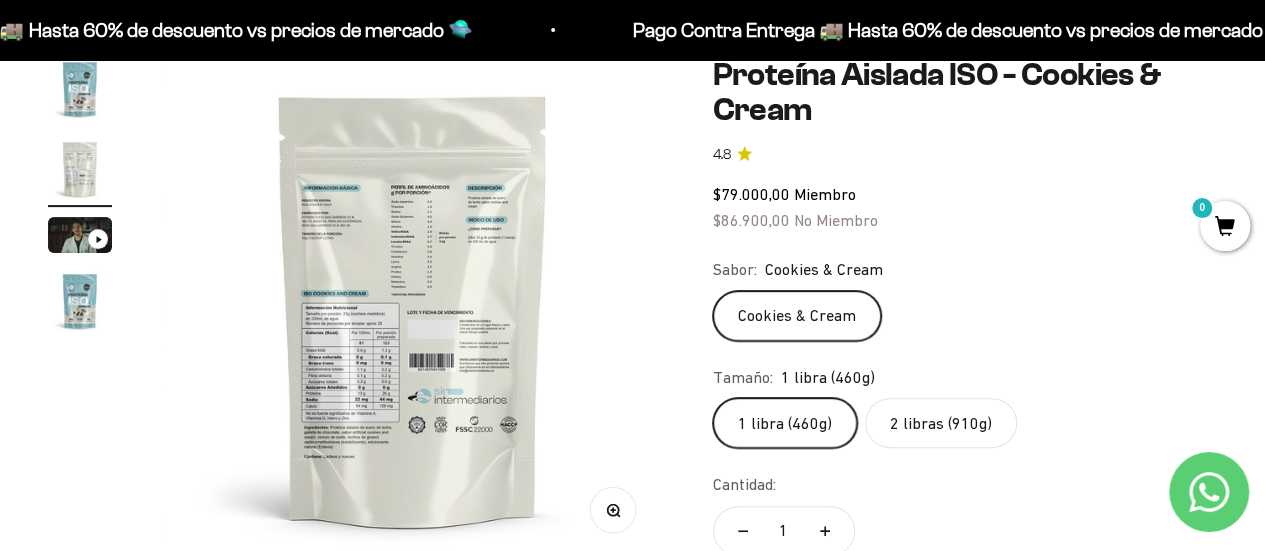 click at bounding box center [413, 309] 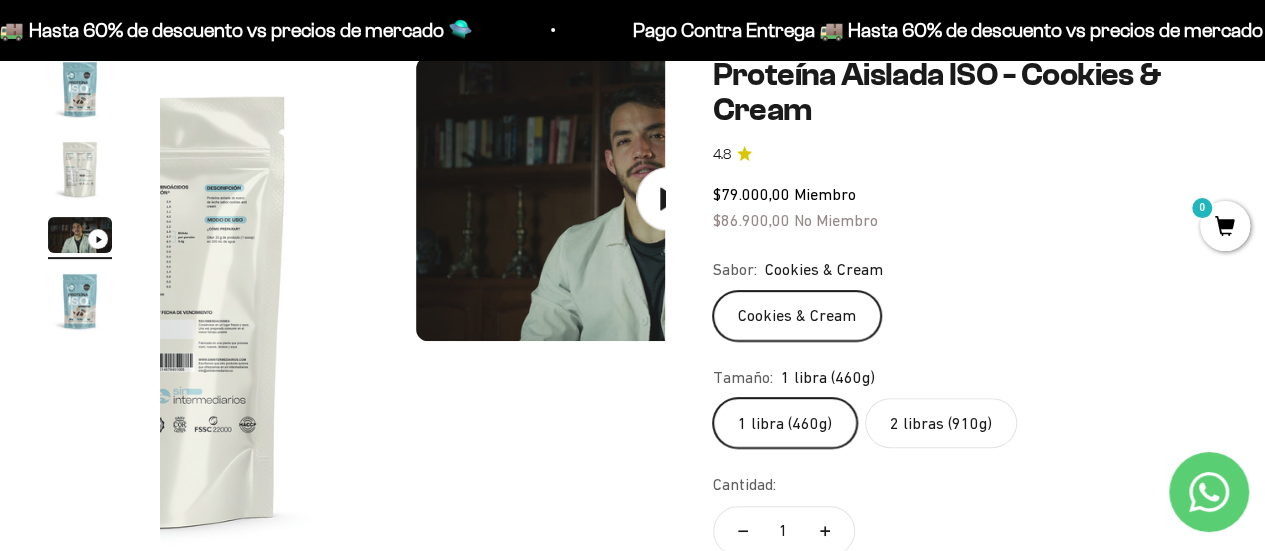 scroll, scrollTop: 0, scrollLeft: 1032, axis: horizontal 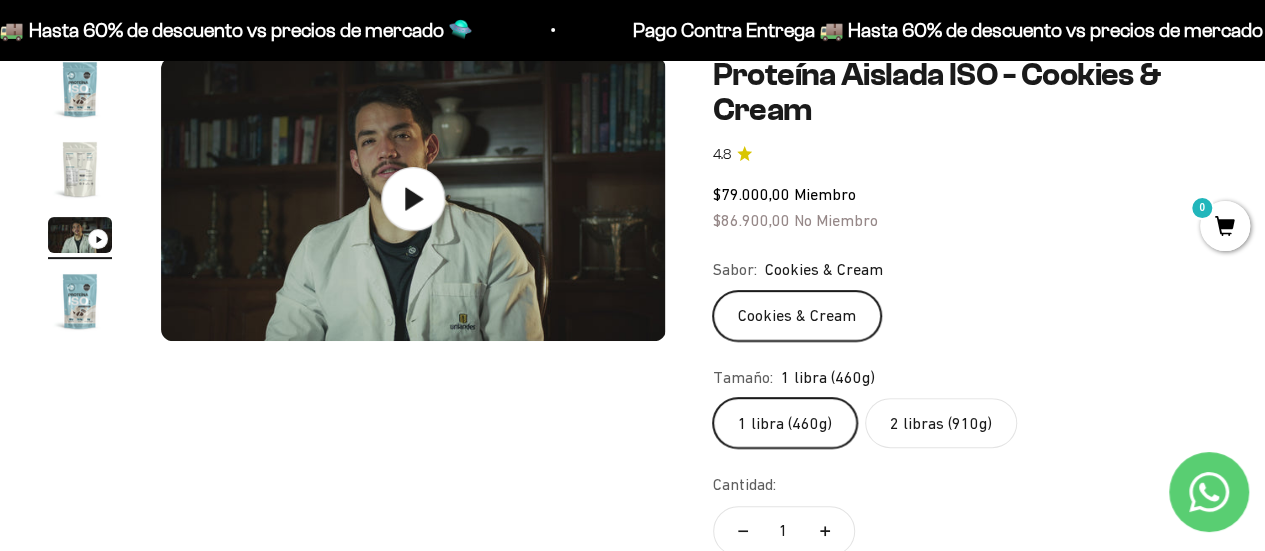 click at bounding box center (80, 169) 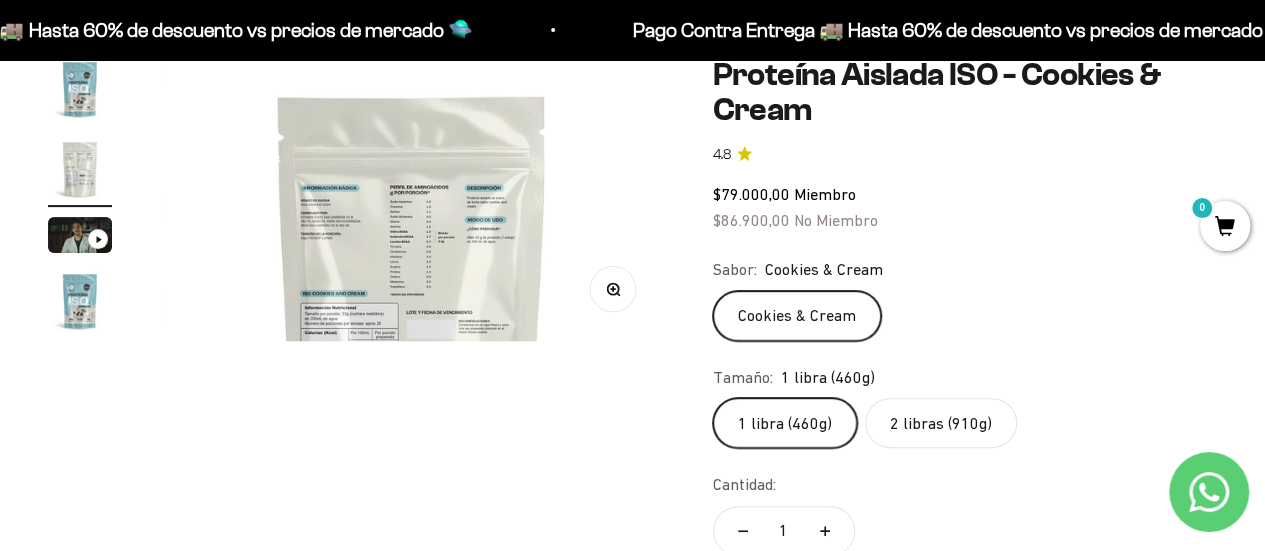 scroll, scrollTop: 0, scrollLeft: 516, axis: horizontal 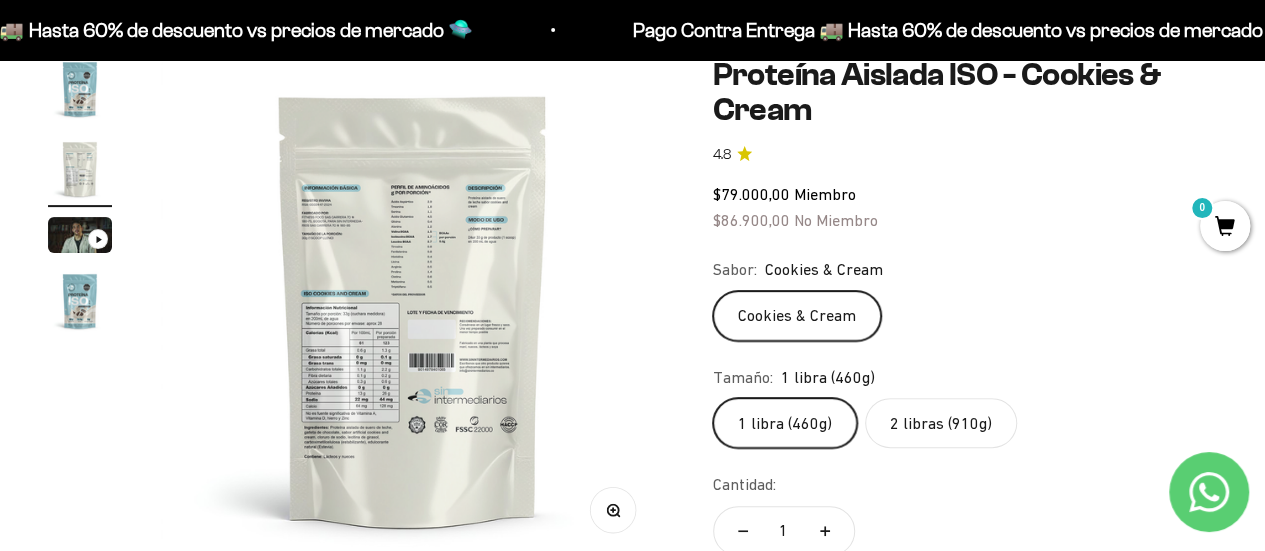 click 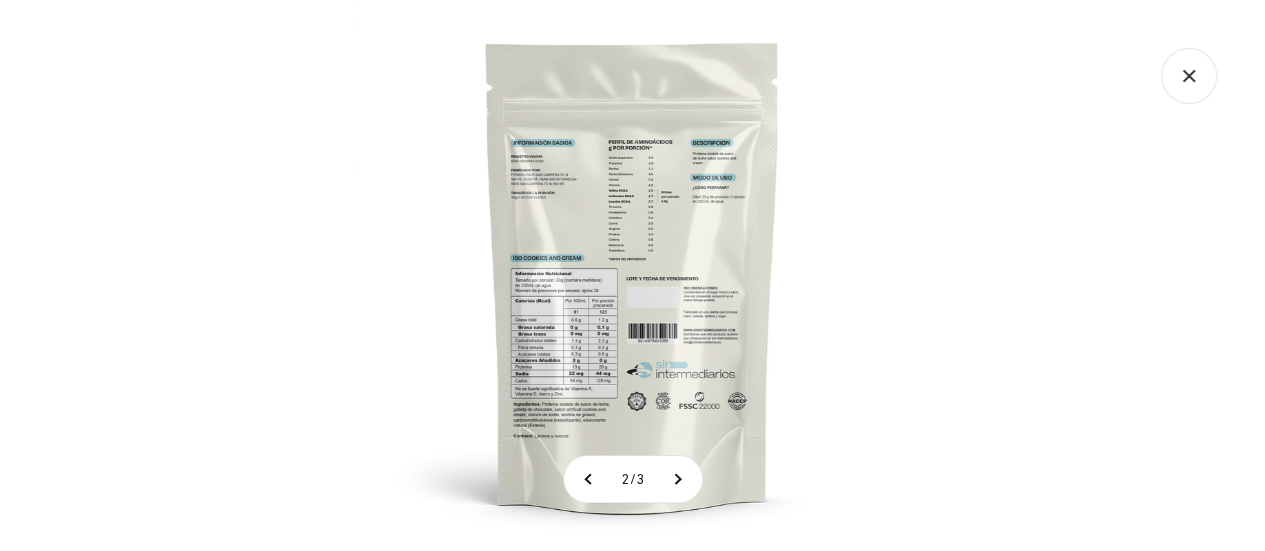 click at bounding box center [632, 275] 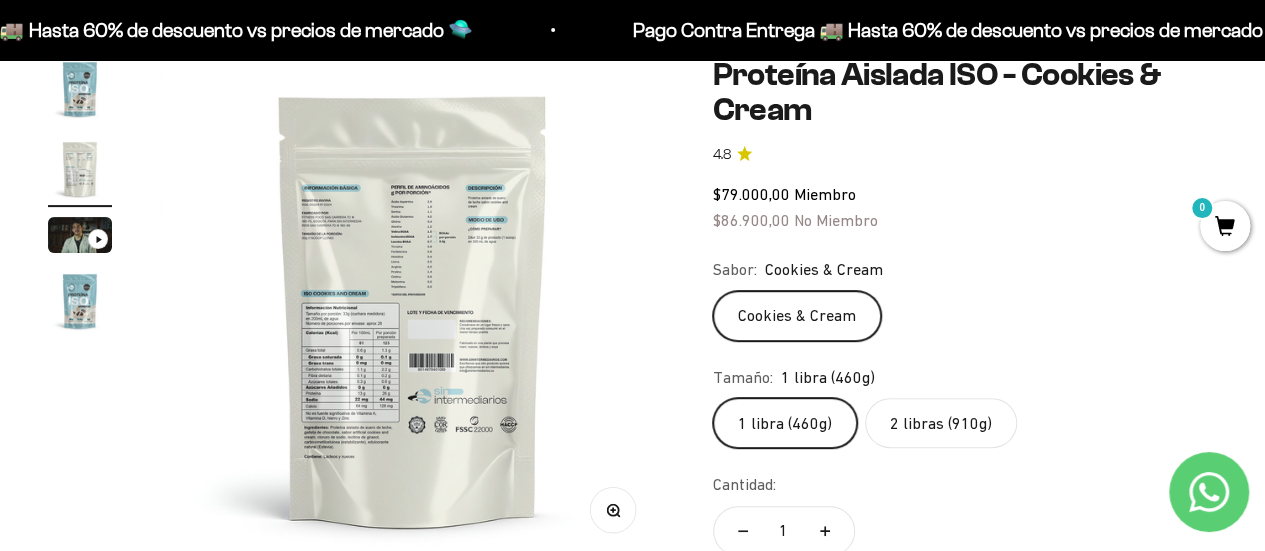 type 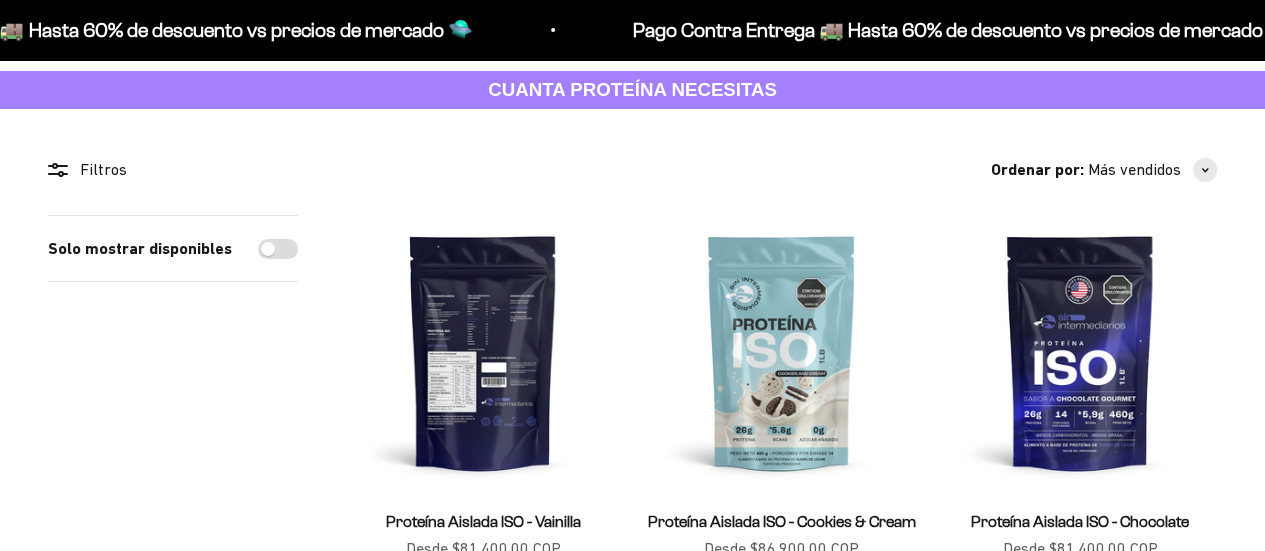 scroll, scrollTop: 100, scrollLeft: 0, axis: vertical 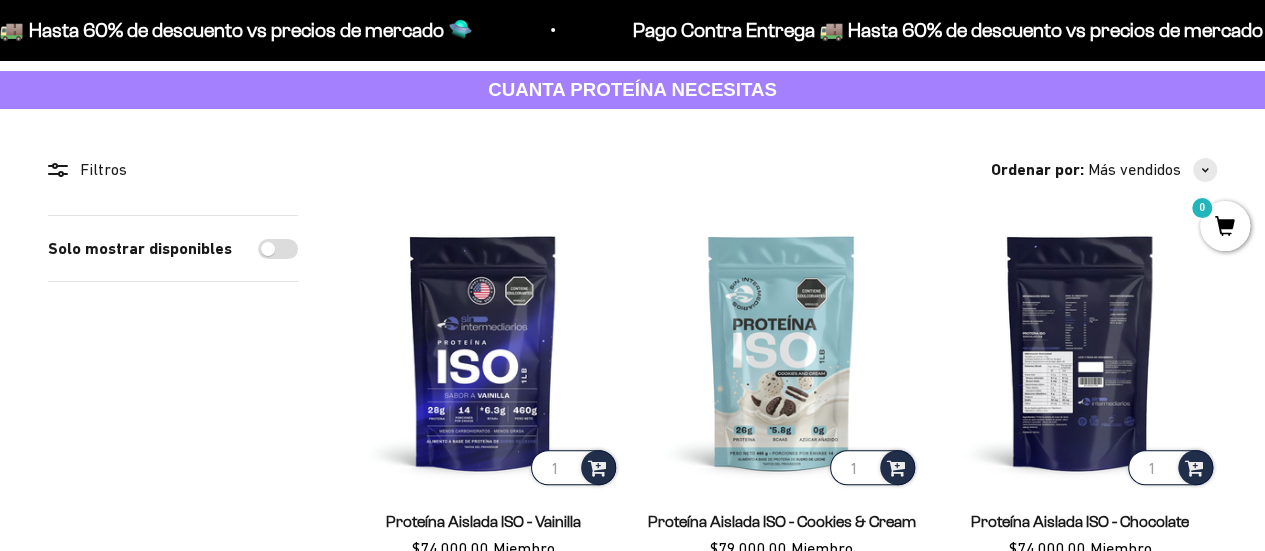 click at bounding box center (1080, 352) 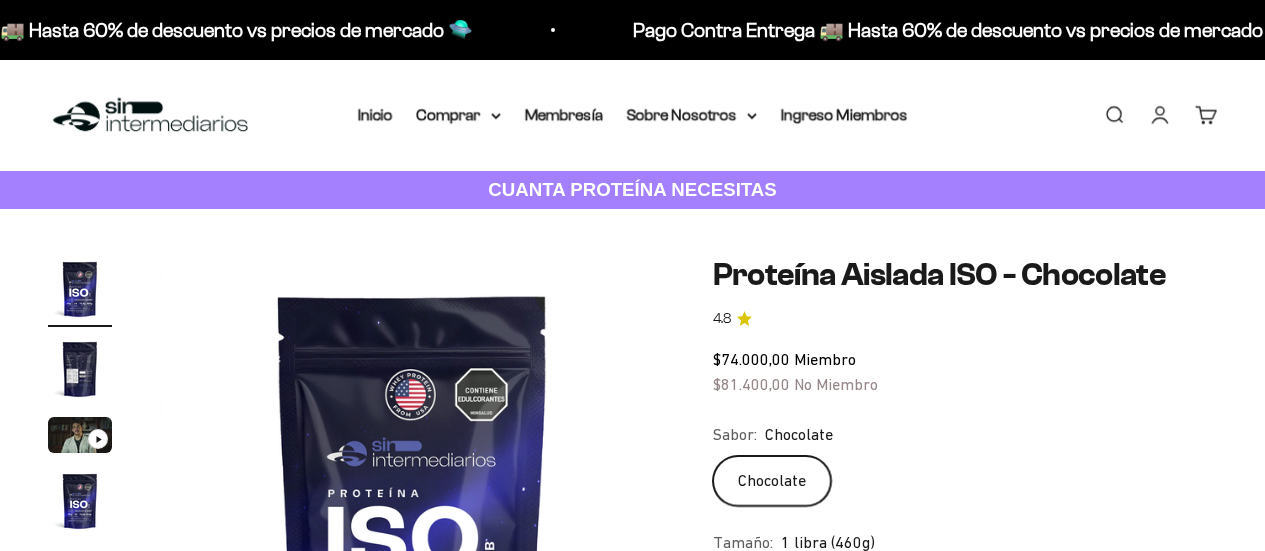 scroll, scrollTop: 0, scrollLeft: 0, axis: both 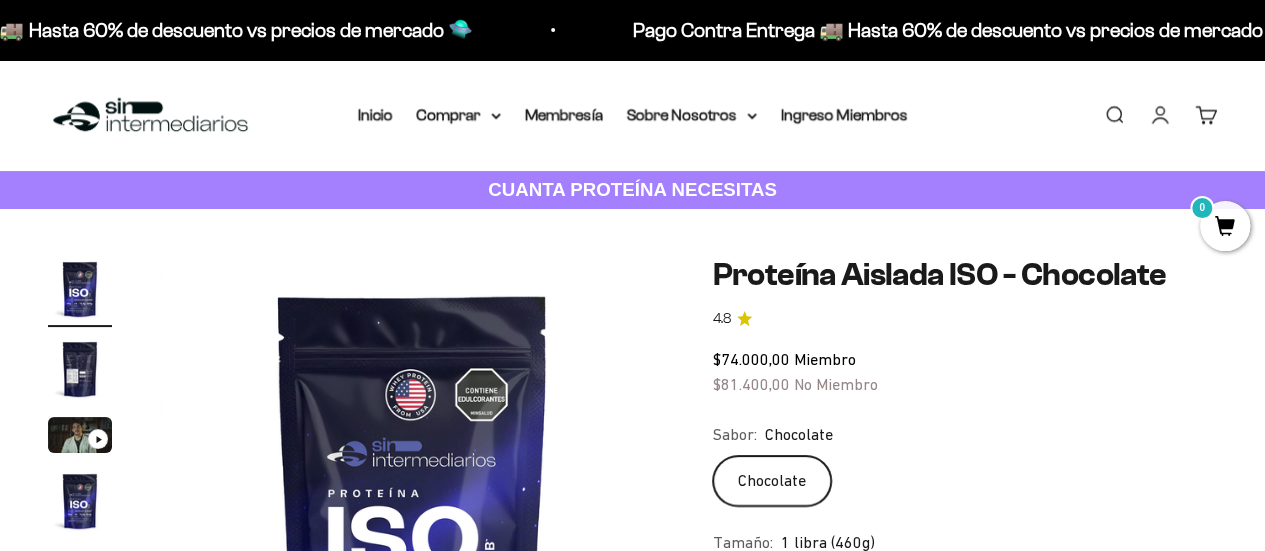 click at bounding box center [80, 369] 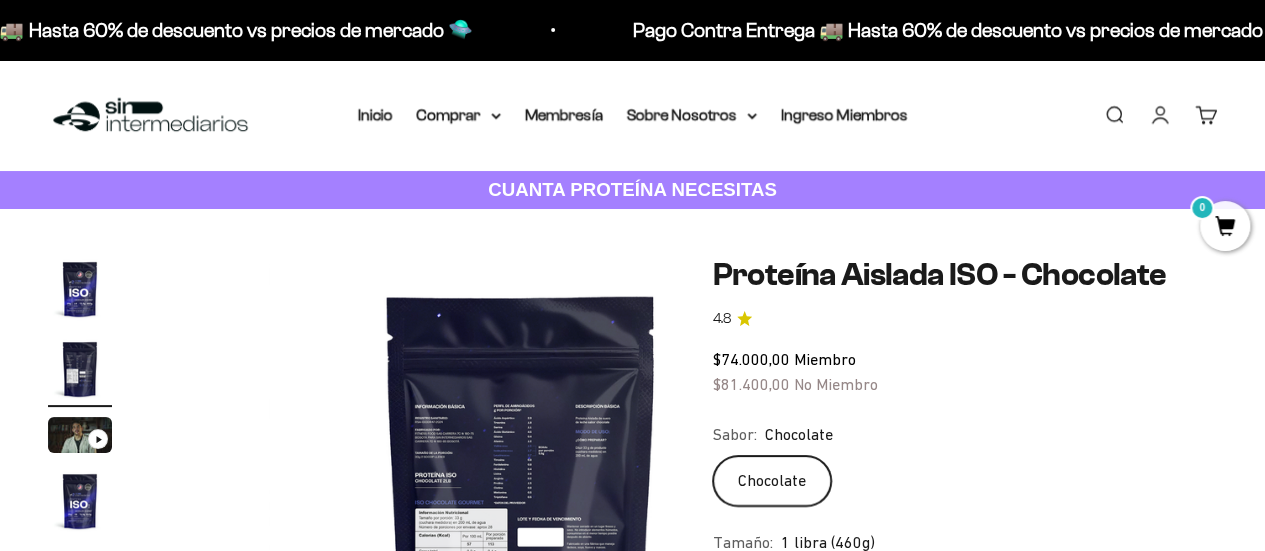 scroll, scrollTop: 0, scrollLeft: 0, axis: both 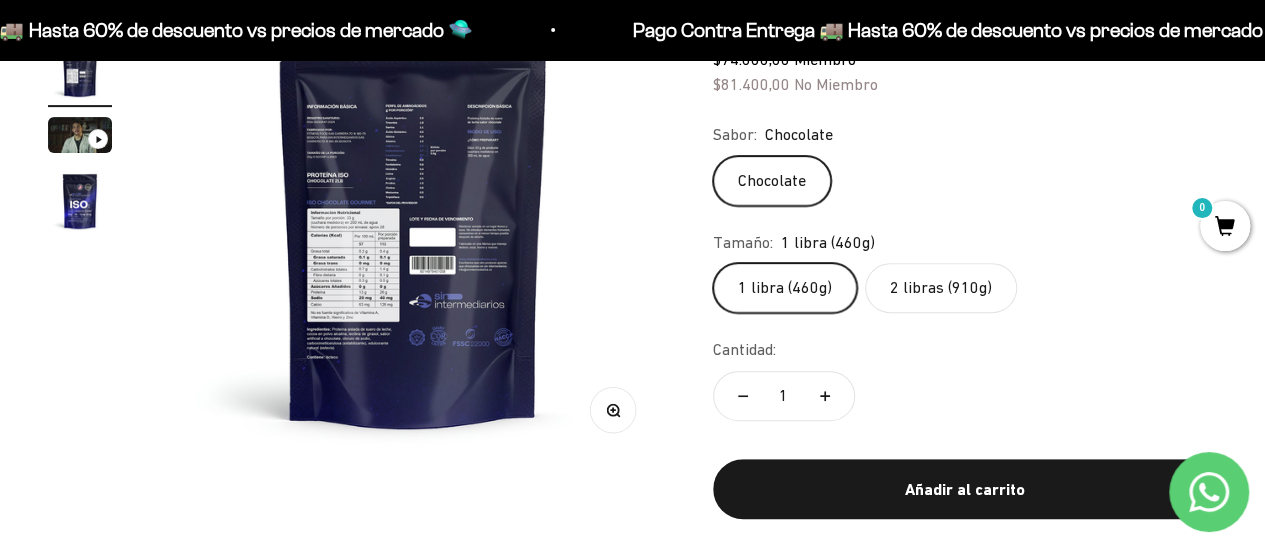 click 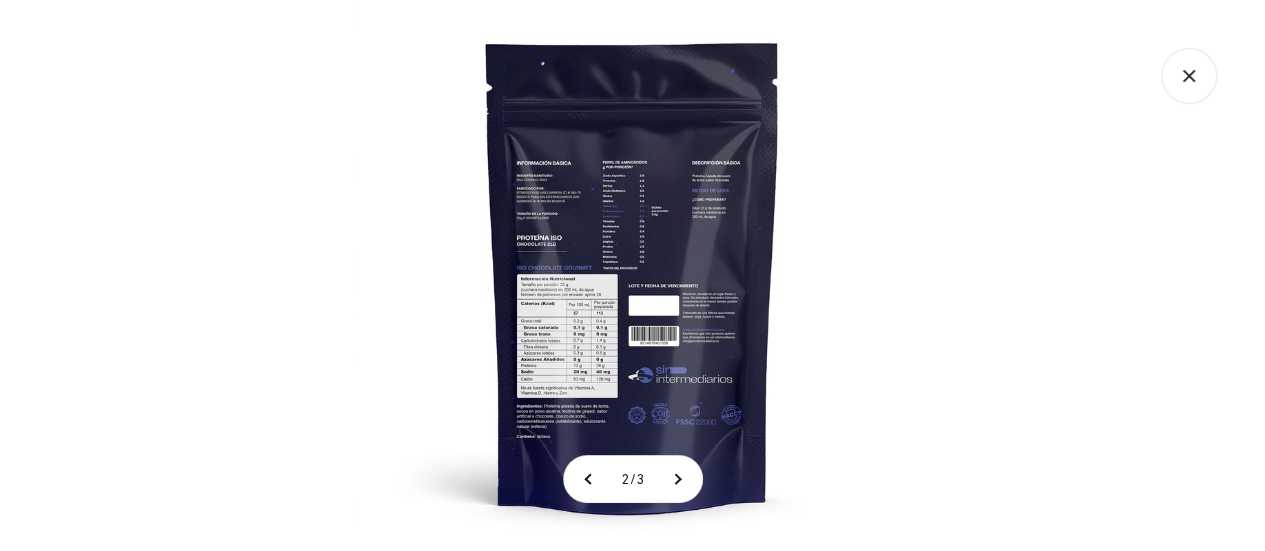 click at bounding box center [632, 275] 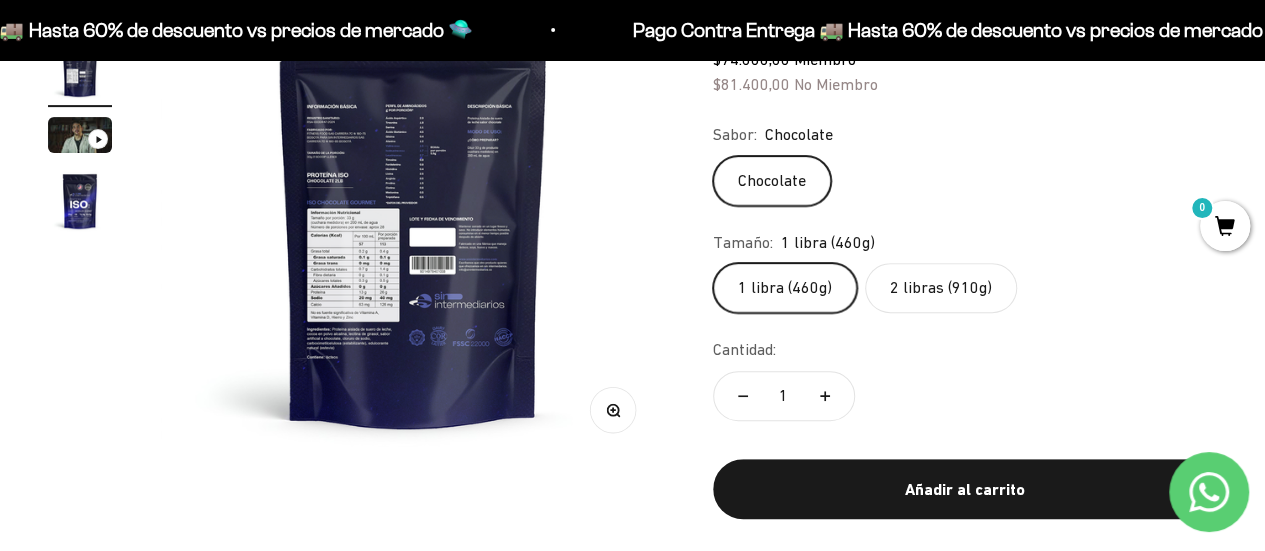 type 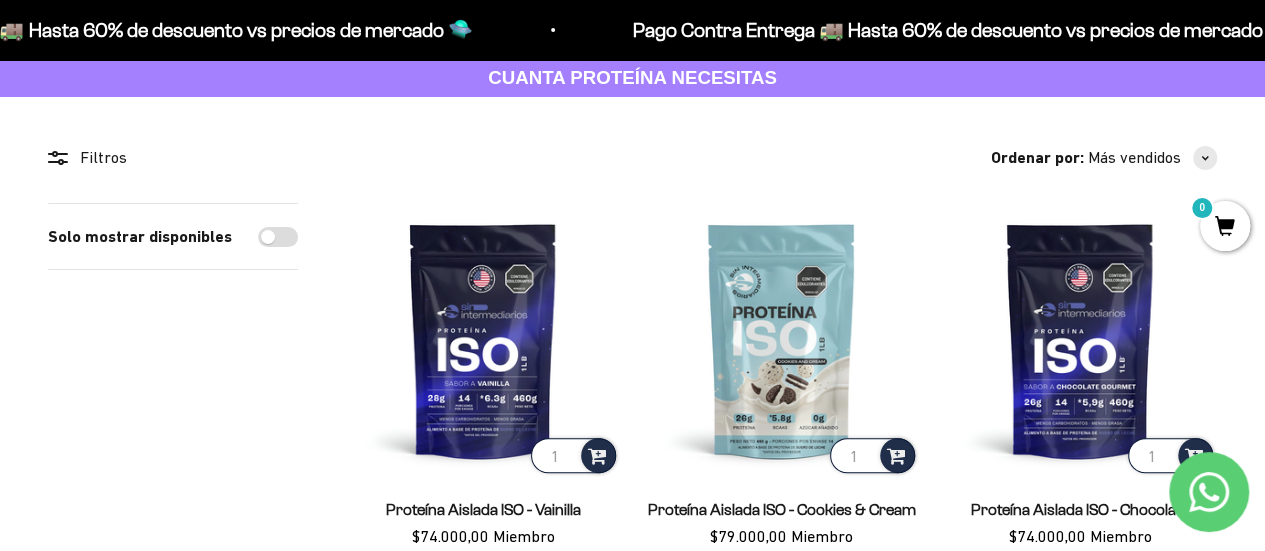scroll, scrollTop: 0, scrollLeft: 0, axis: both 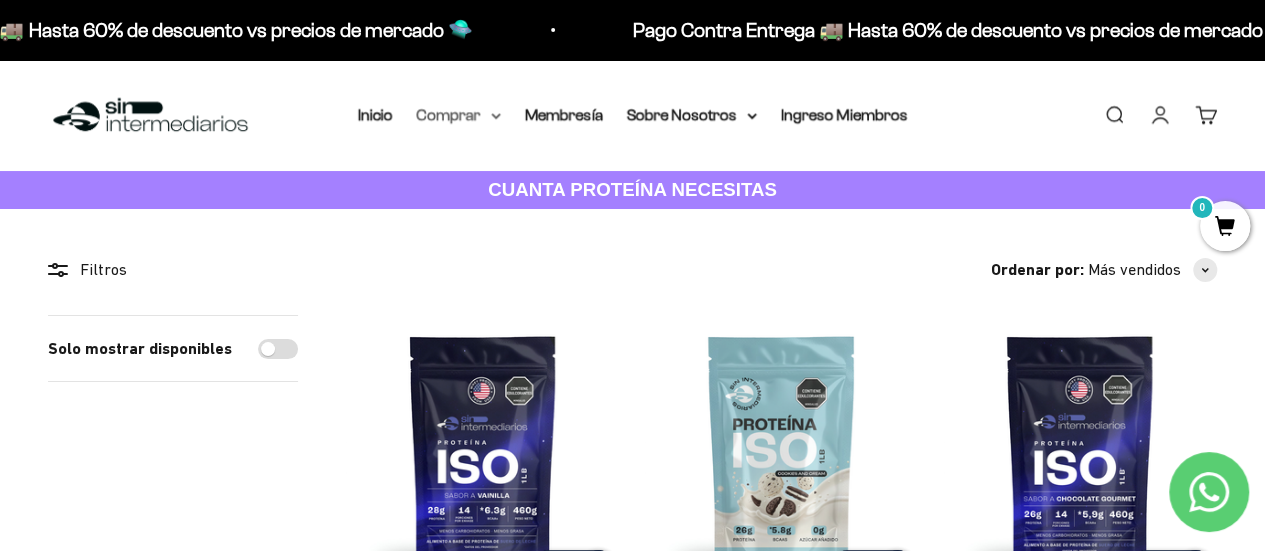 click on "Comprar" at bounding box center [459, 115] 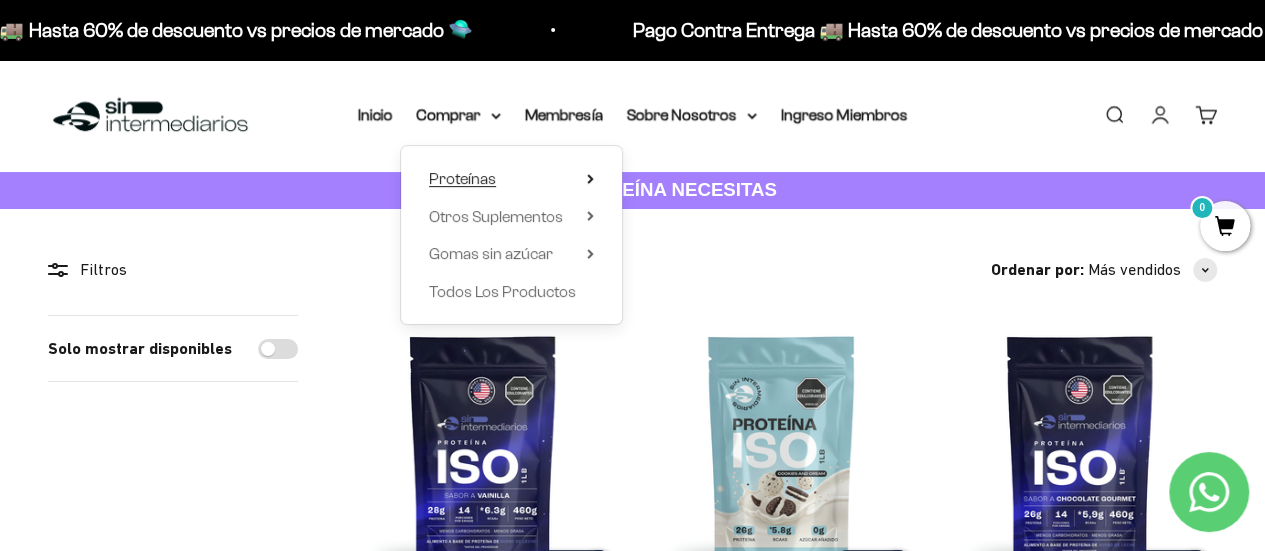 click on "Proteínas" at bounding box center (462, 178) 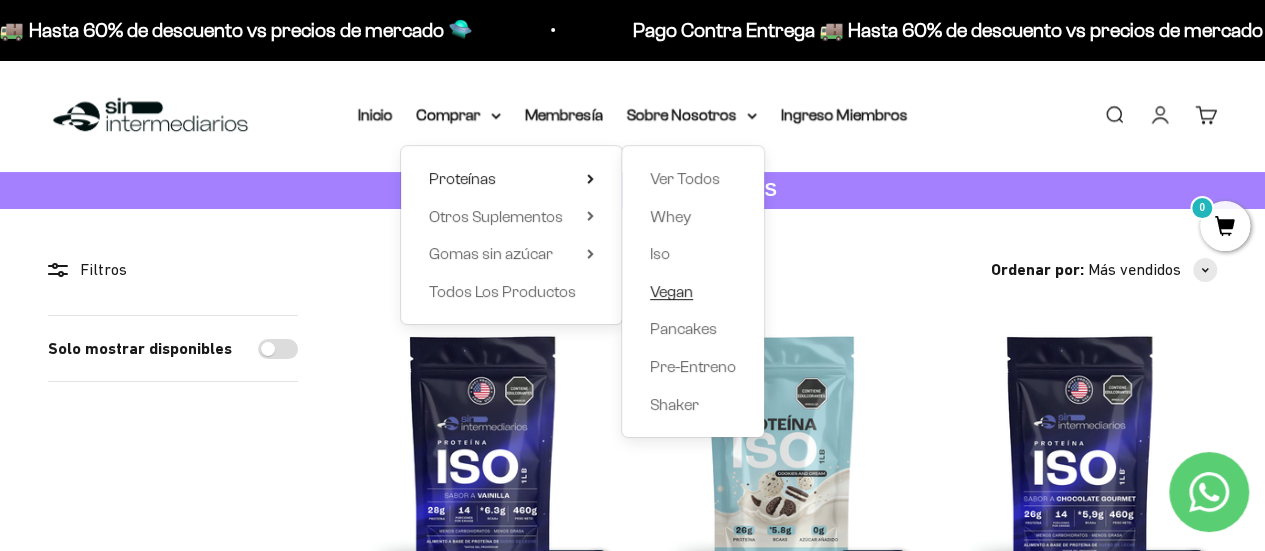 click on "Vegan" at bounding box center [671, 291] 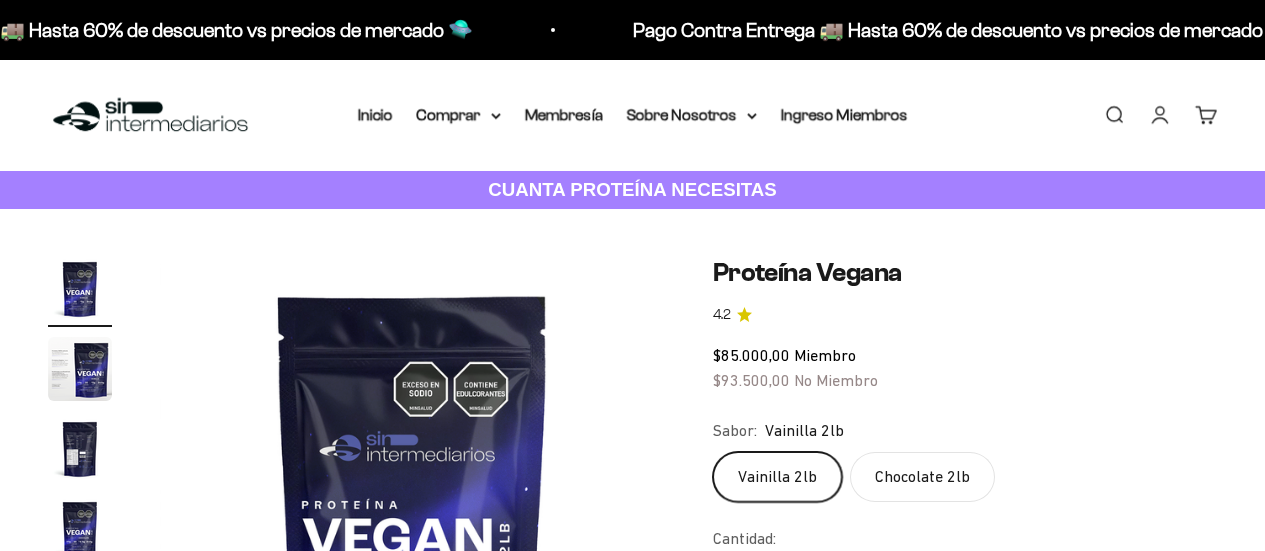 scroll, scrollTop: 0, scrollLeft: 0, axis: both 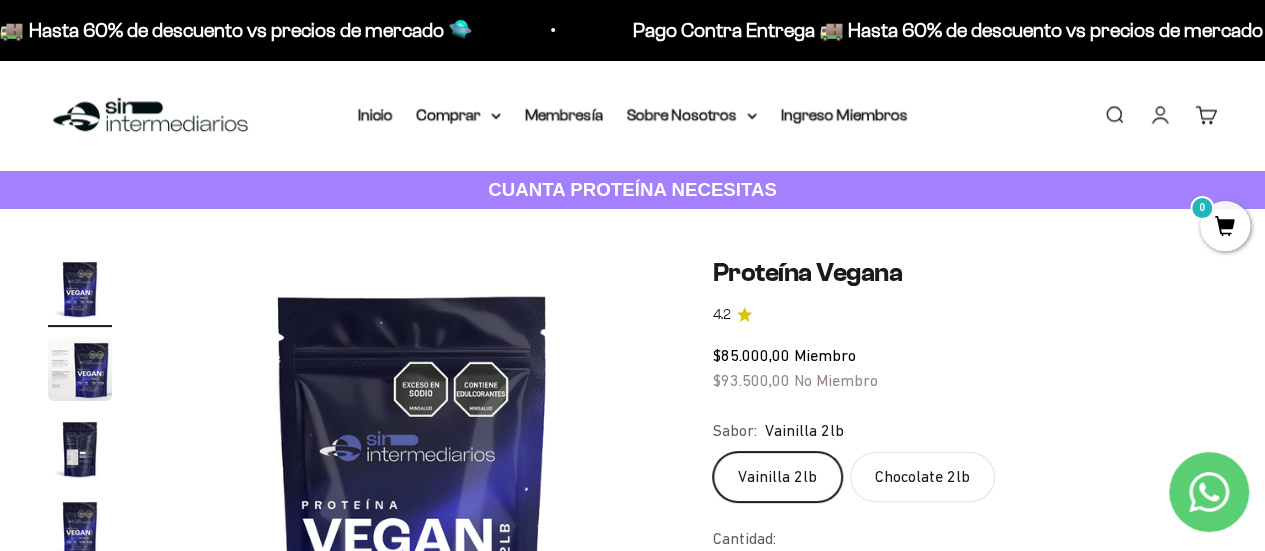 click at bounding box center (80, 449) 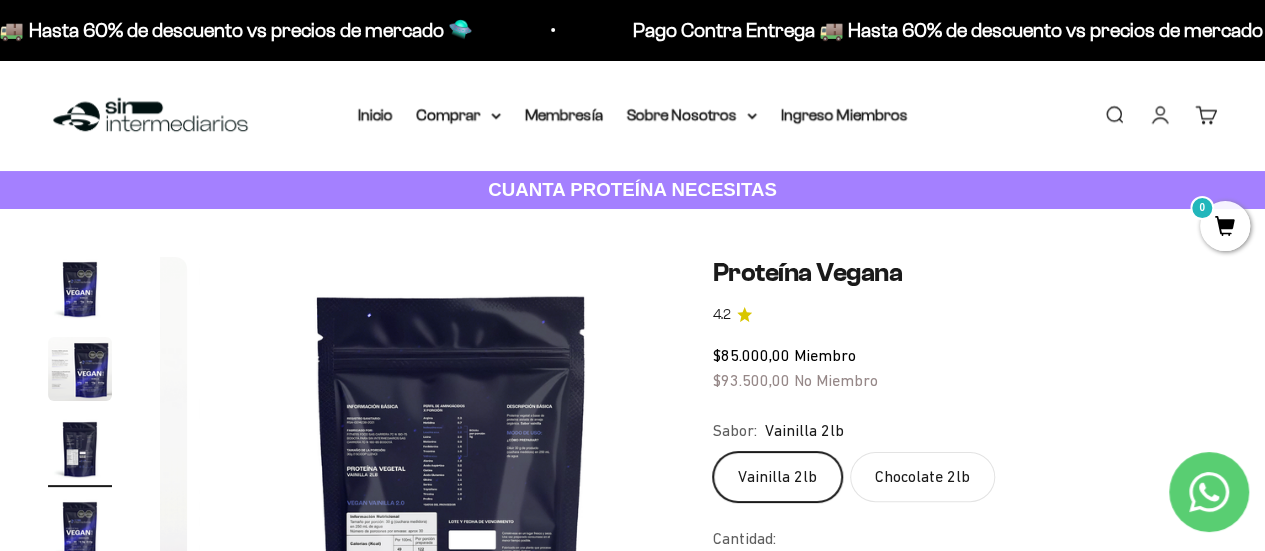 scroll, scrollTop: 0, scrollLeft: 1032, axis: horizontal 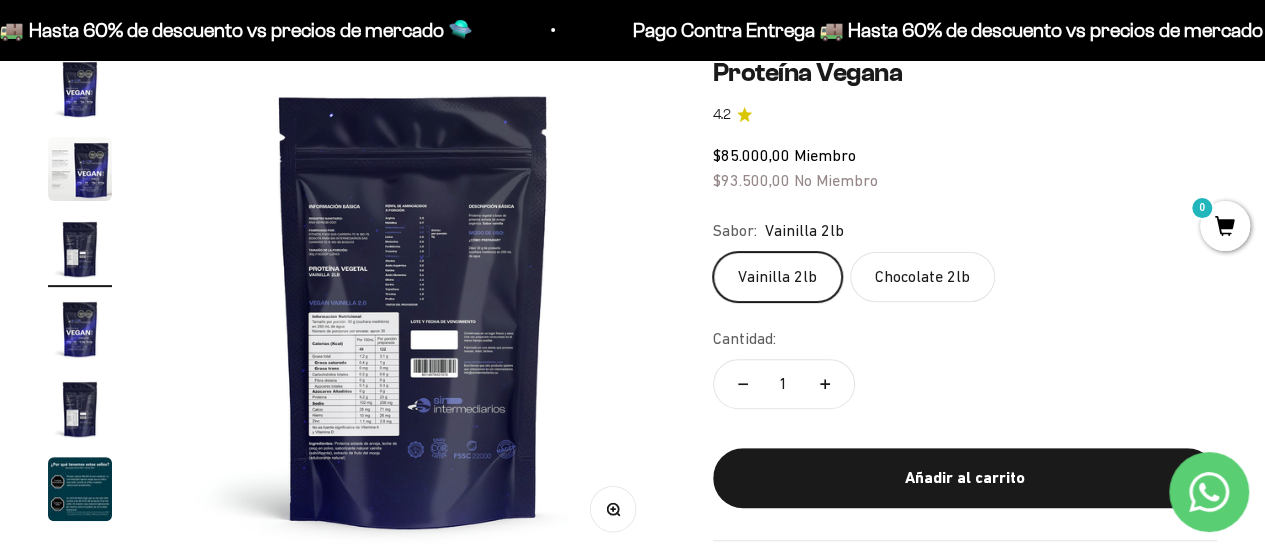 click 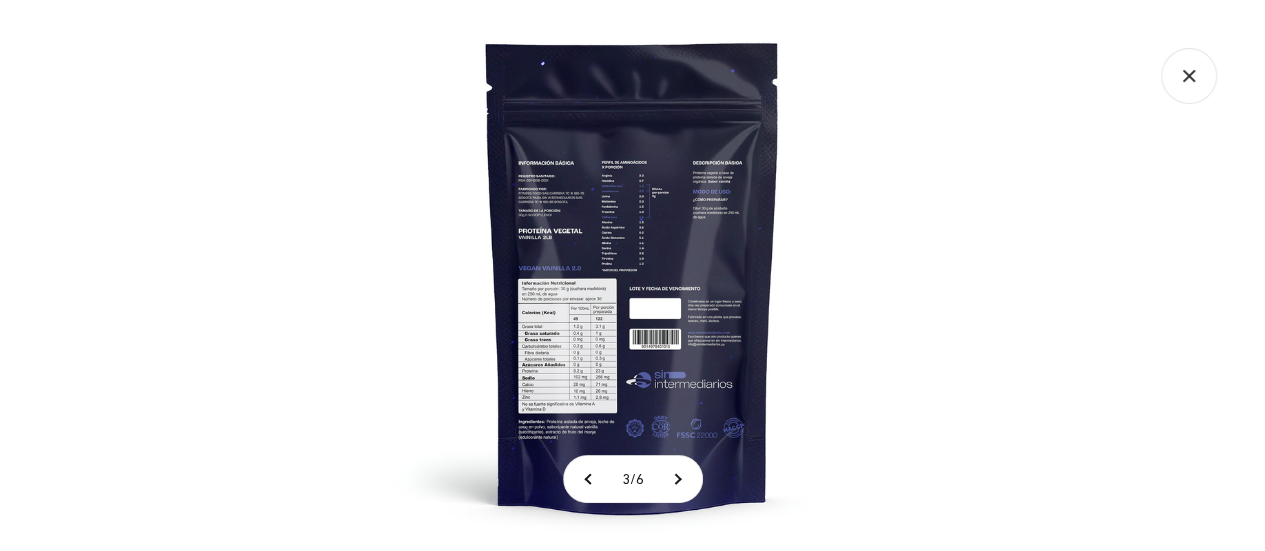 click at bounding box center [632, 275] 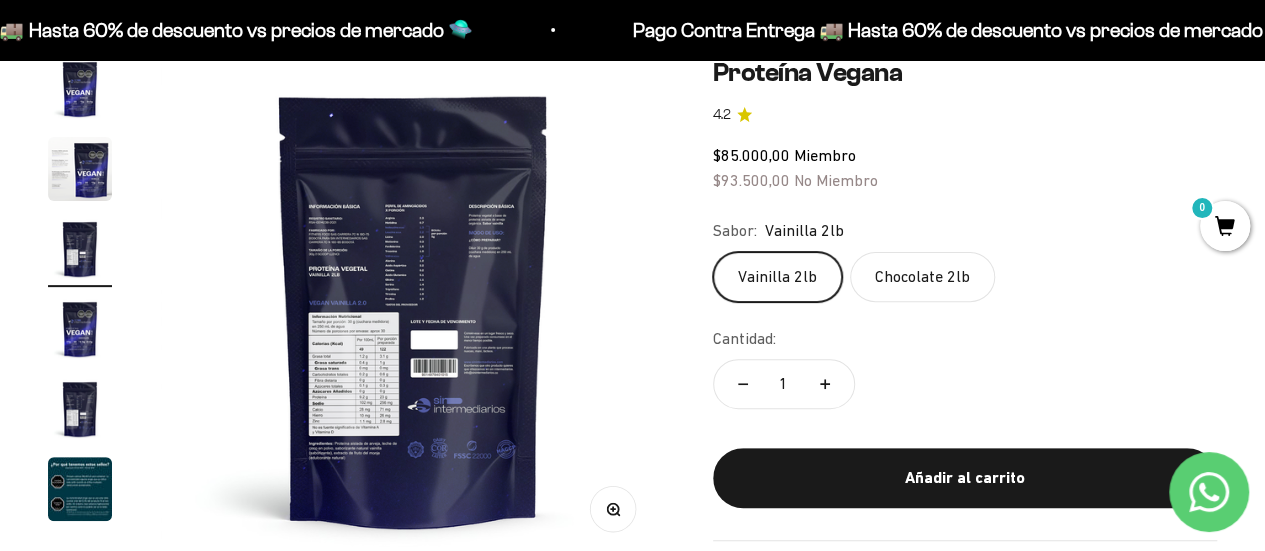 click on "Chocolate 2lb" 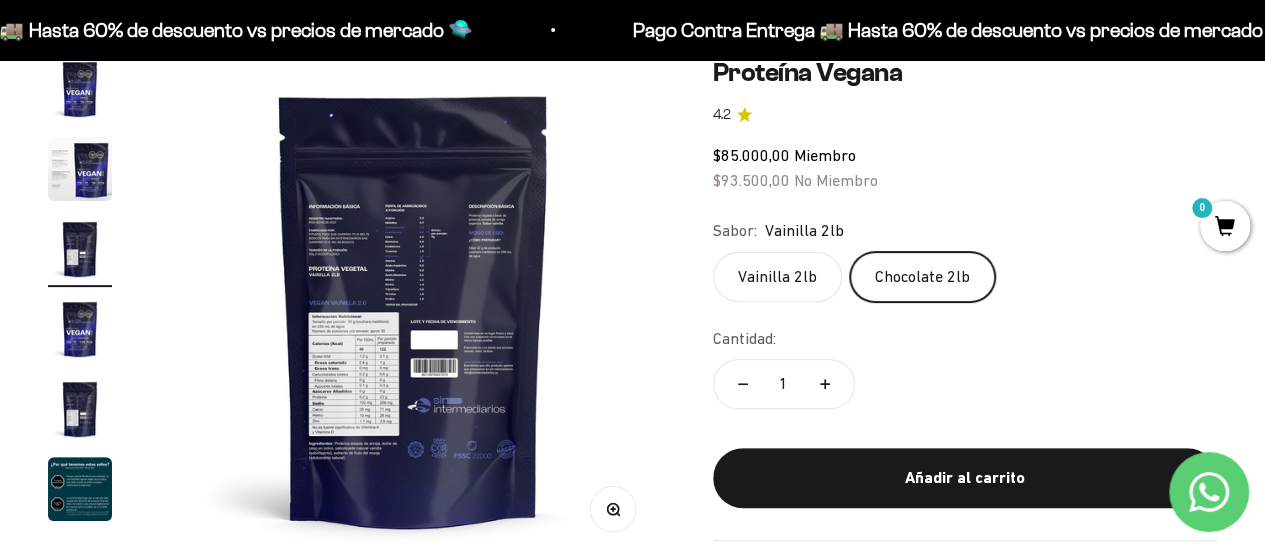 scroll, scrollTop: 0, scrollLeft: 1549, axis: horizontal 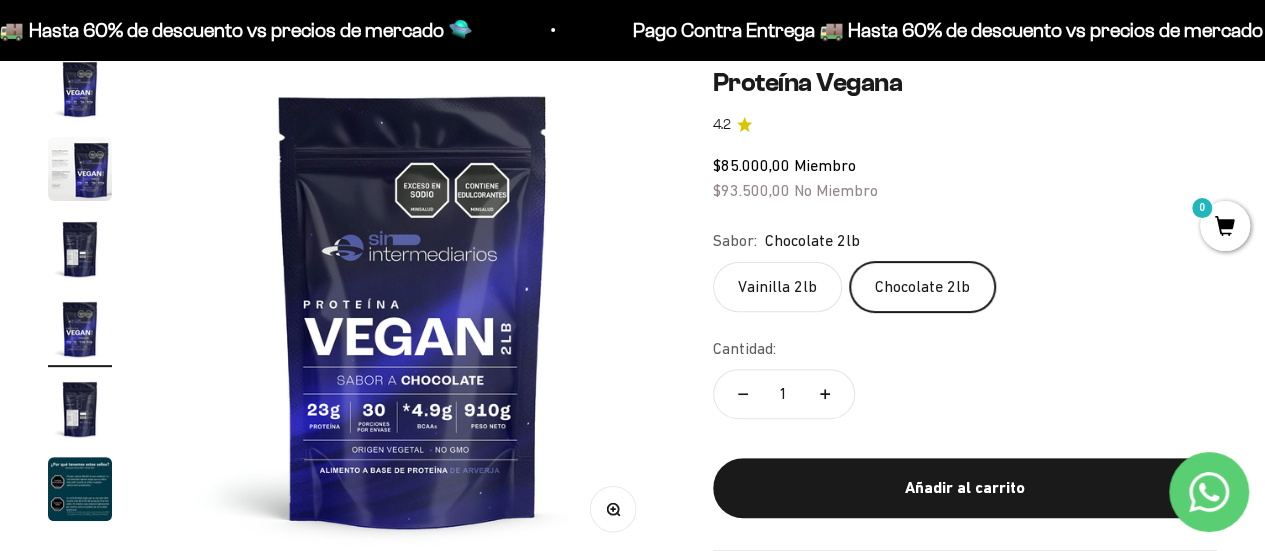 click at bounding box center [80, 249] 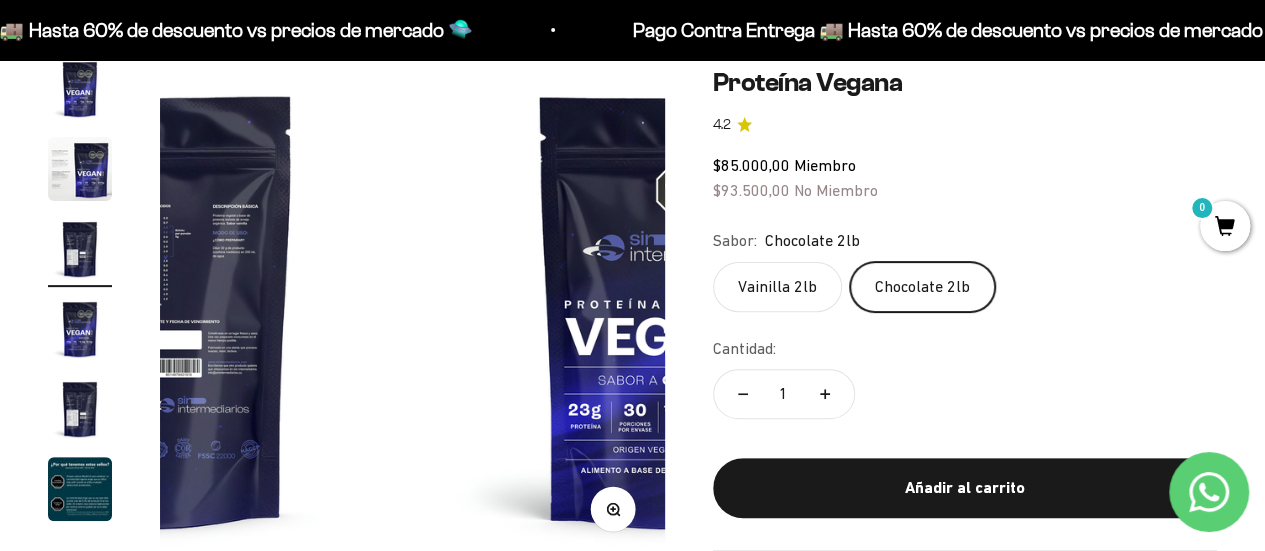 scroll, scrollTop: 0, scrollLeft: 1032, axis: horizontal 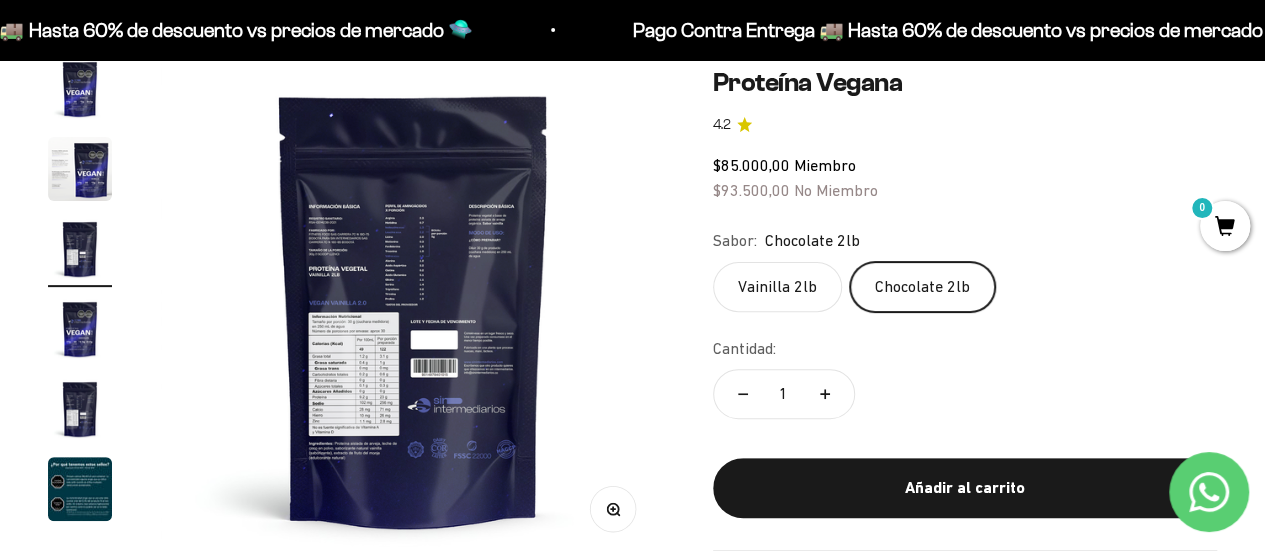 click 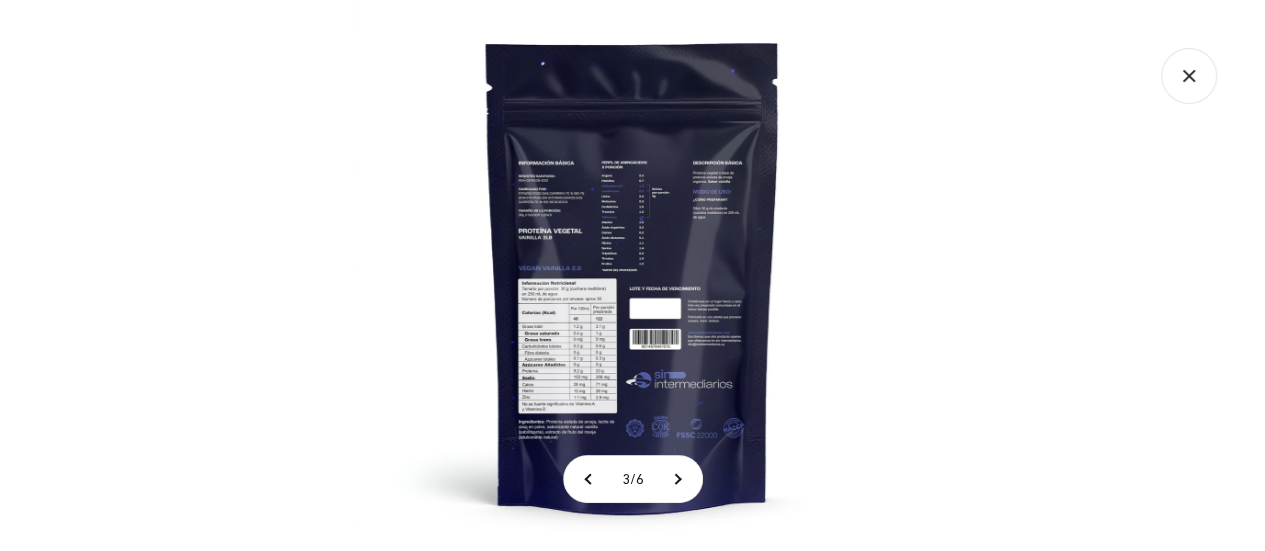 click at bounding box center (632, 275) 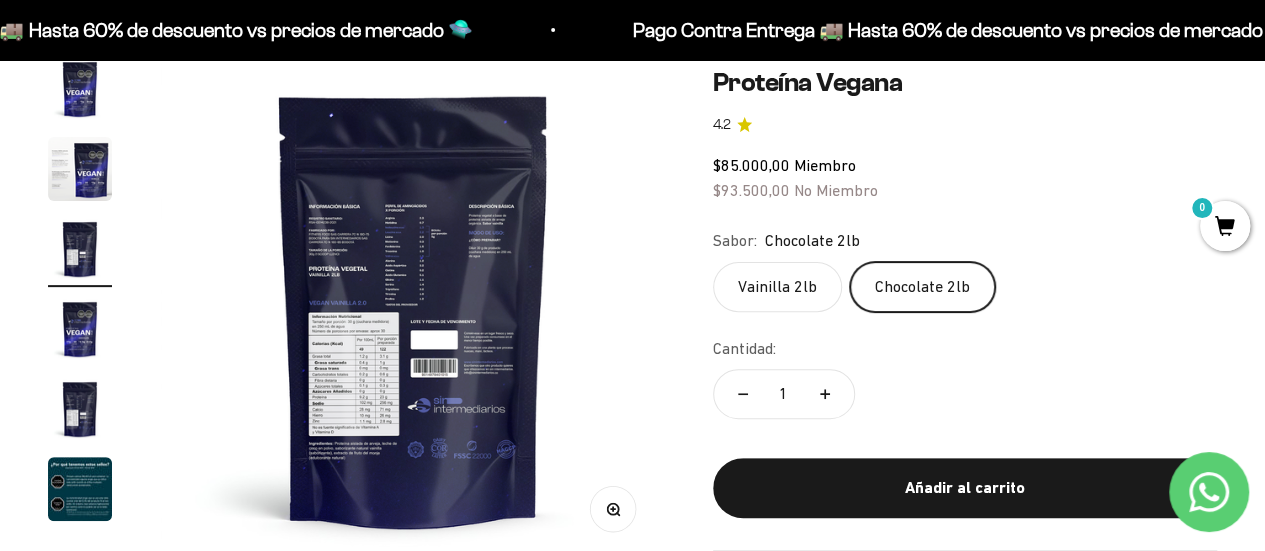 click on "Chocolate 2lb" 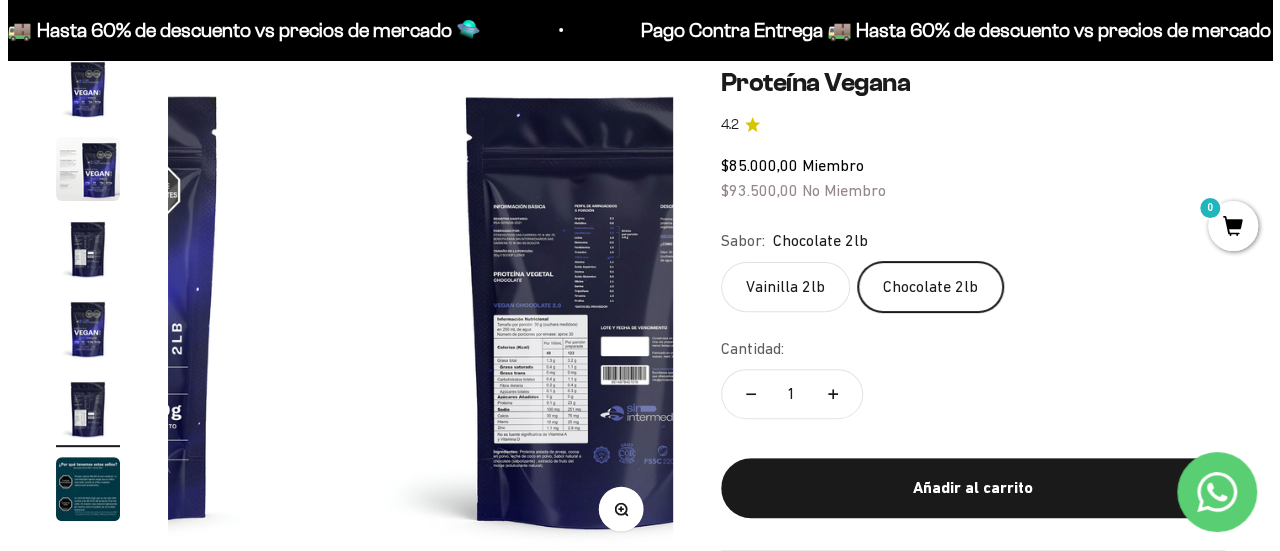 scroll, scrollTop: 0, scrollLeft: 2065, axis: horizontal 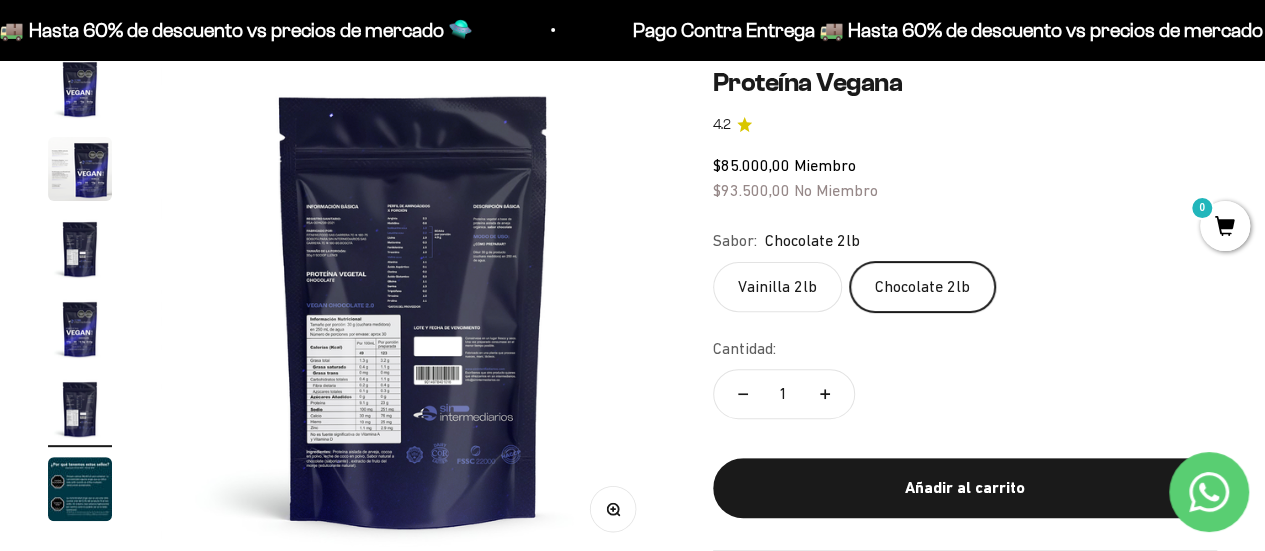 click on "Zoom" at bounding box center (612, 509) 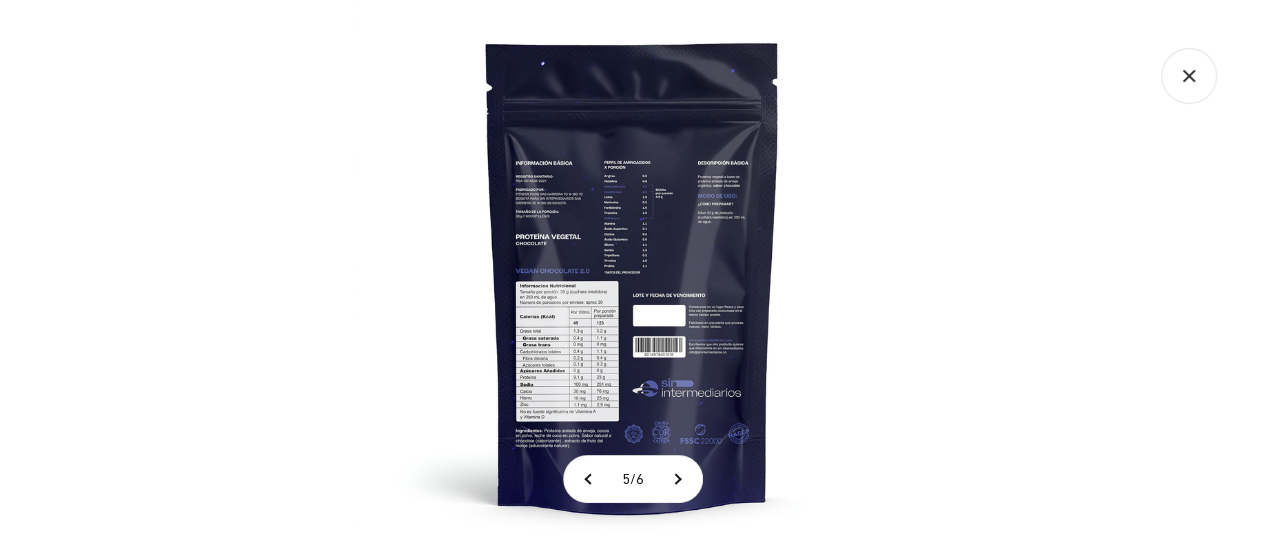 click at bounding box center (632, 275) 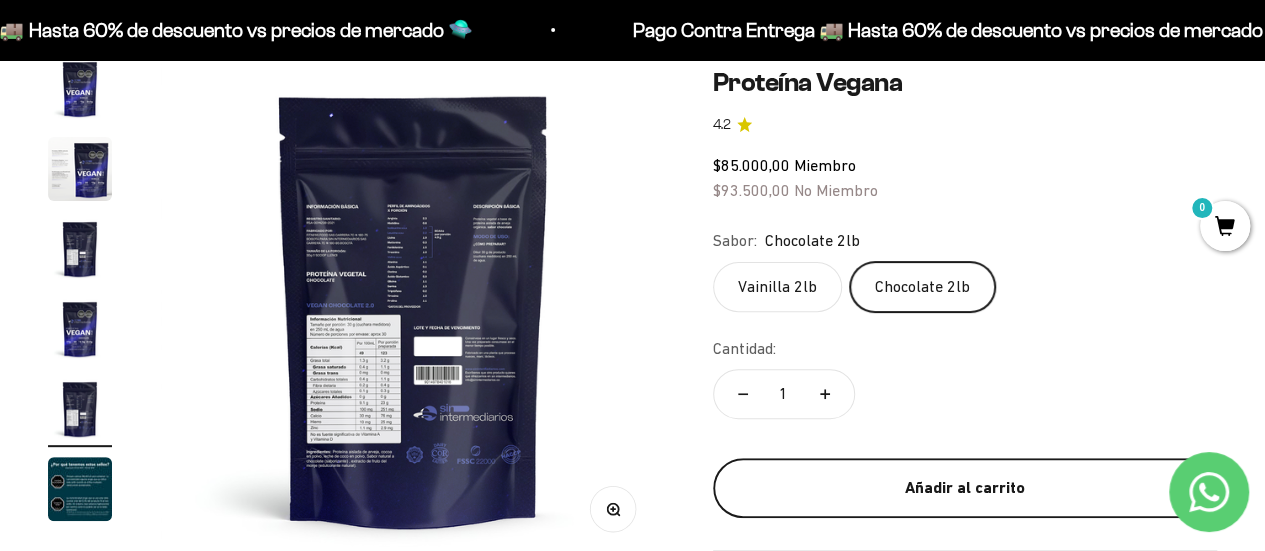click on "Añadir al carrito" at bounding box center (965, 488) 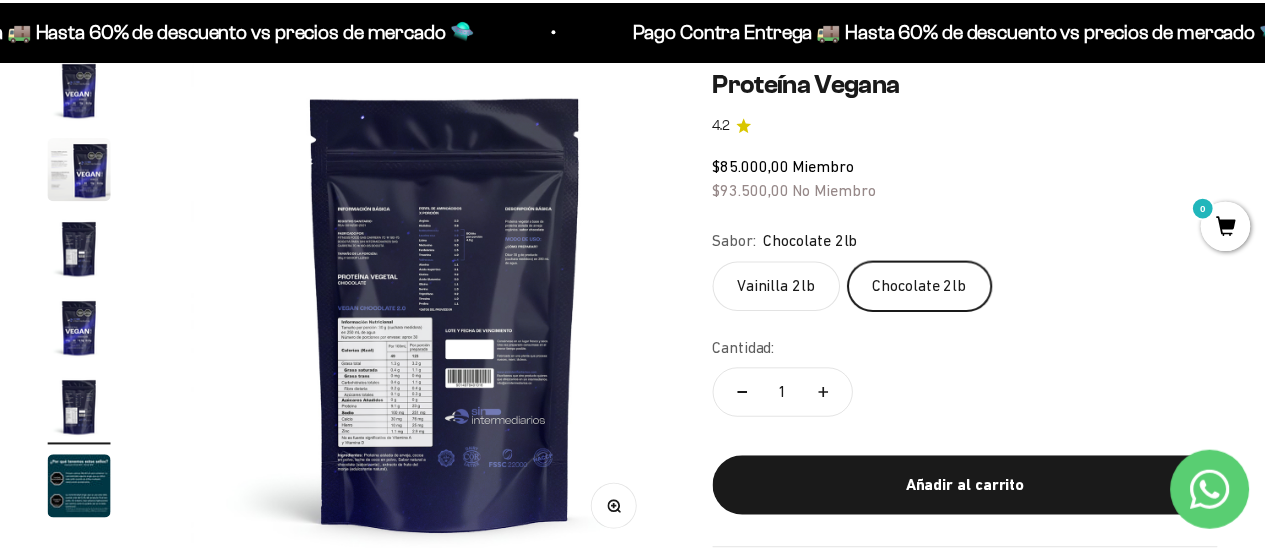 scroll, scrollTop: 0, scrollLeft: 2099, axis: horizontal 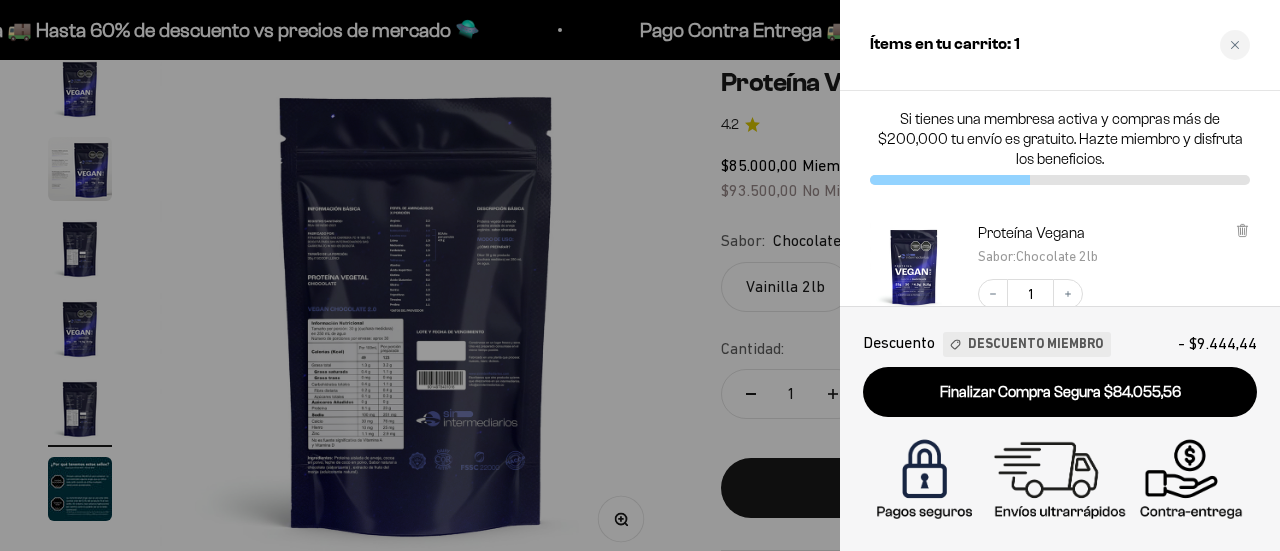 click at bounding box center (640, 275) 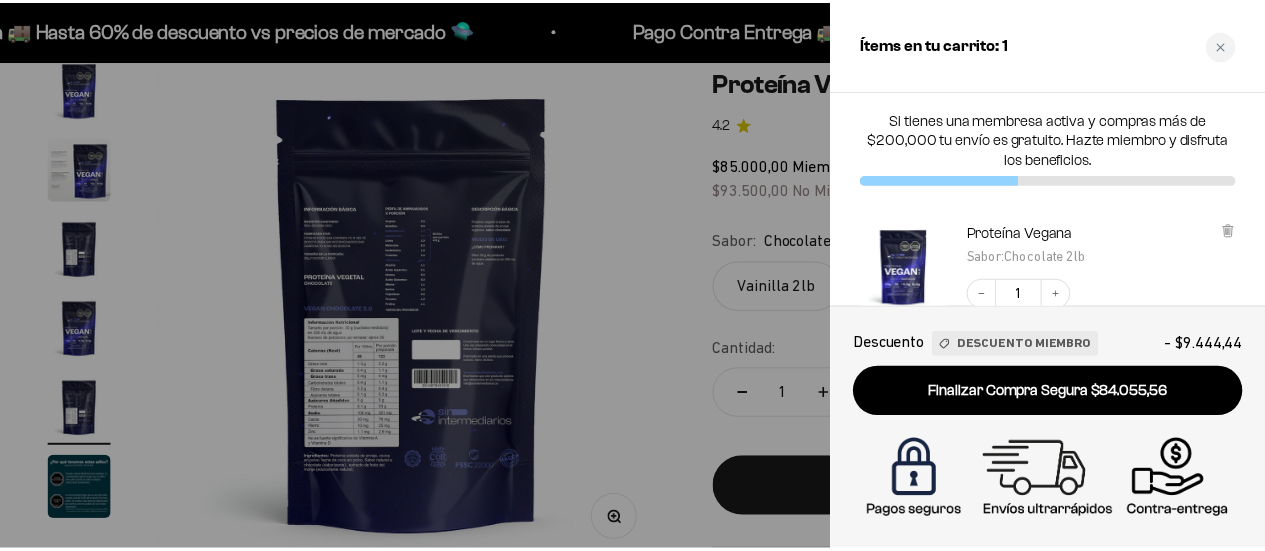 scroll, scrollTop: 0, scrollLeft: 2065, axis: horizontal 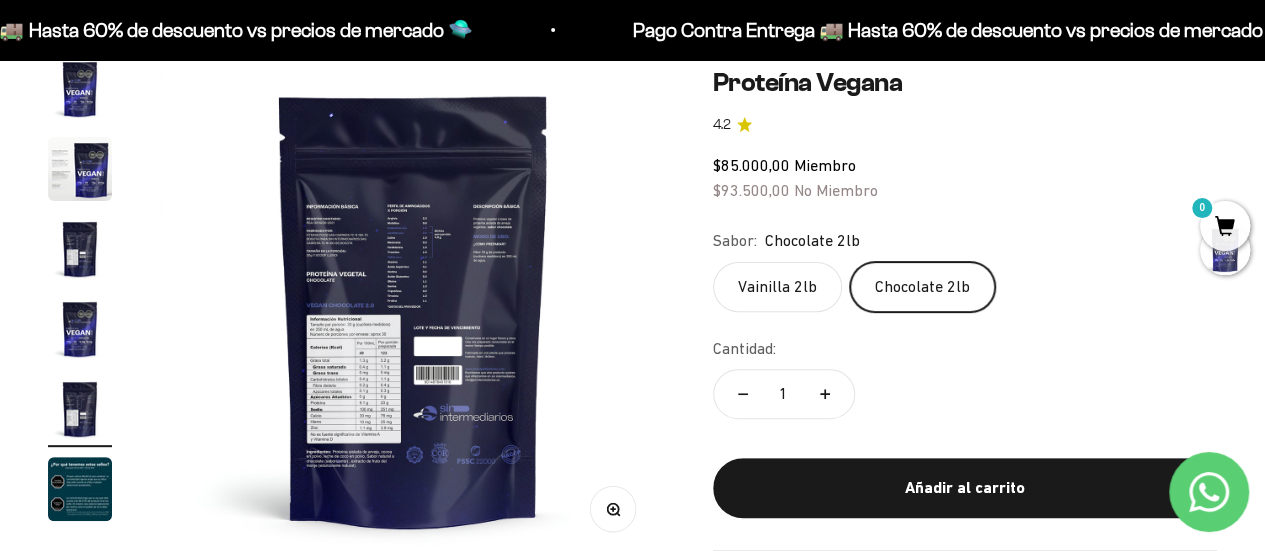 click on "0" at bounding box center (1225, 226) 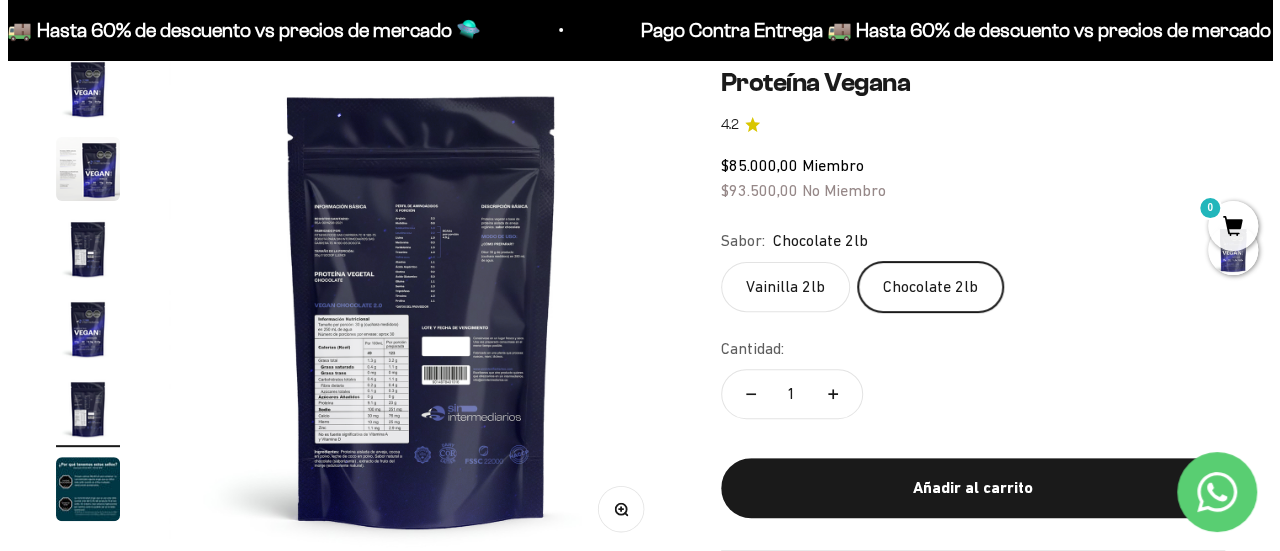 scroll, scrollTop: 0, scrollLeft: 2099, axis: horizontal 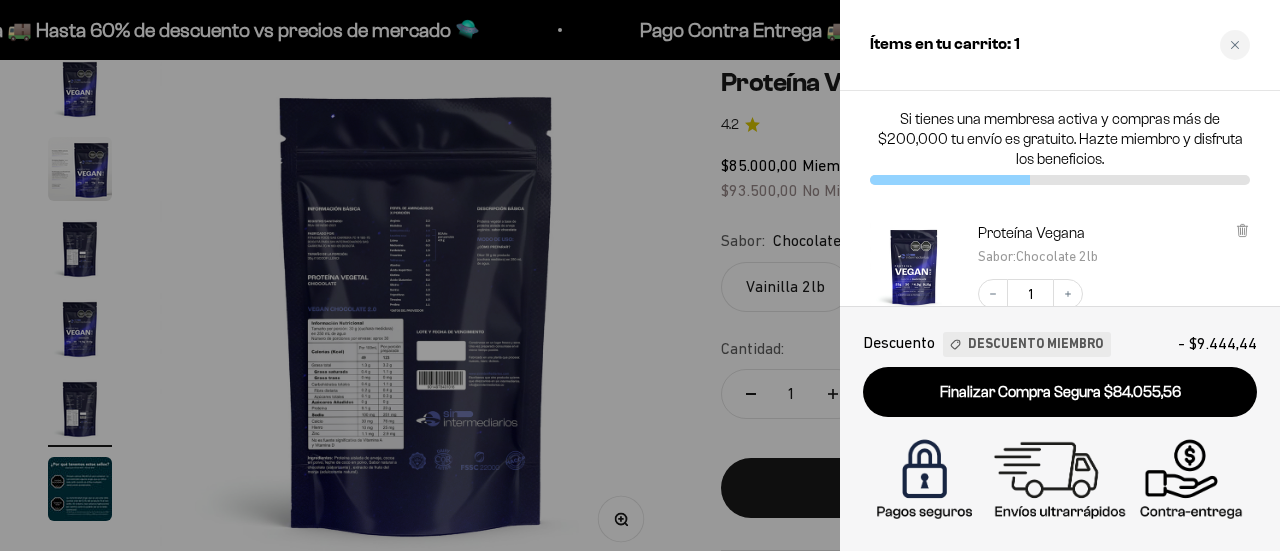 click at bounding box center [640, 275] 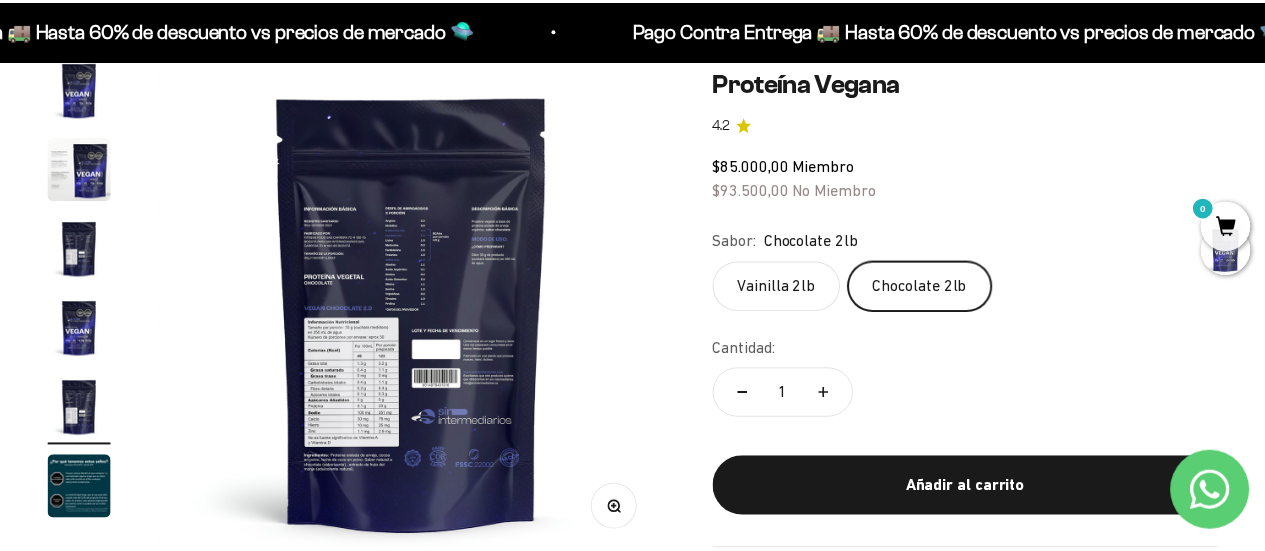 scroll, scrollTop: 0, scrollLeft: 2065, axis: horizontal 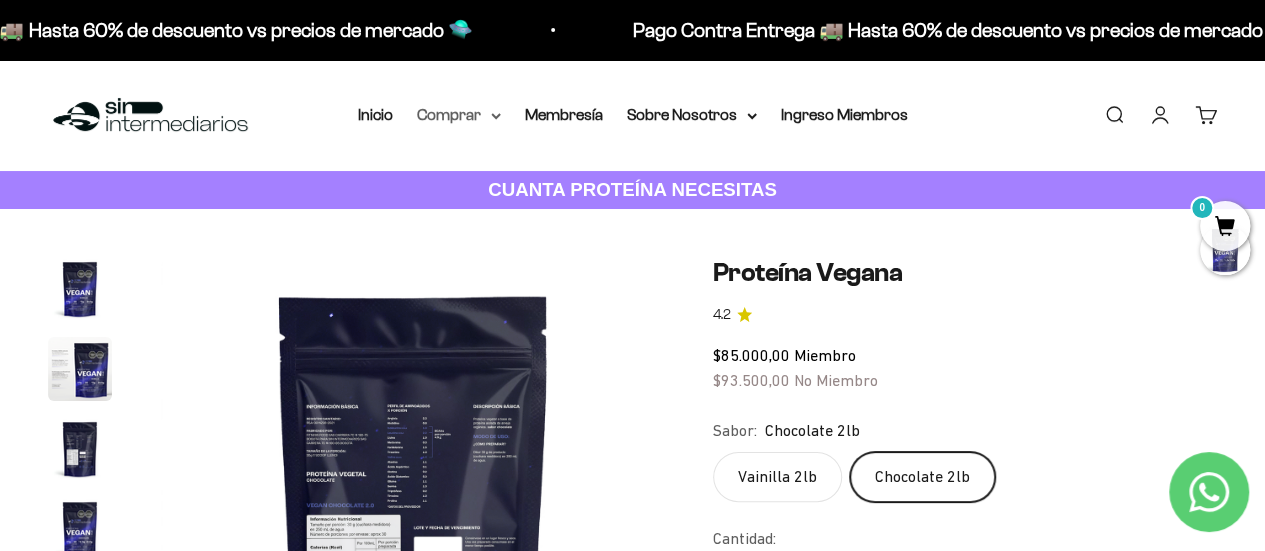 click on "Comprar" at bounding box center [459, 115] 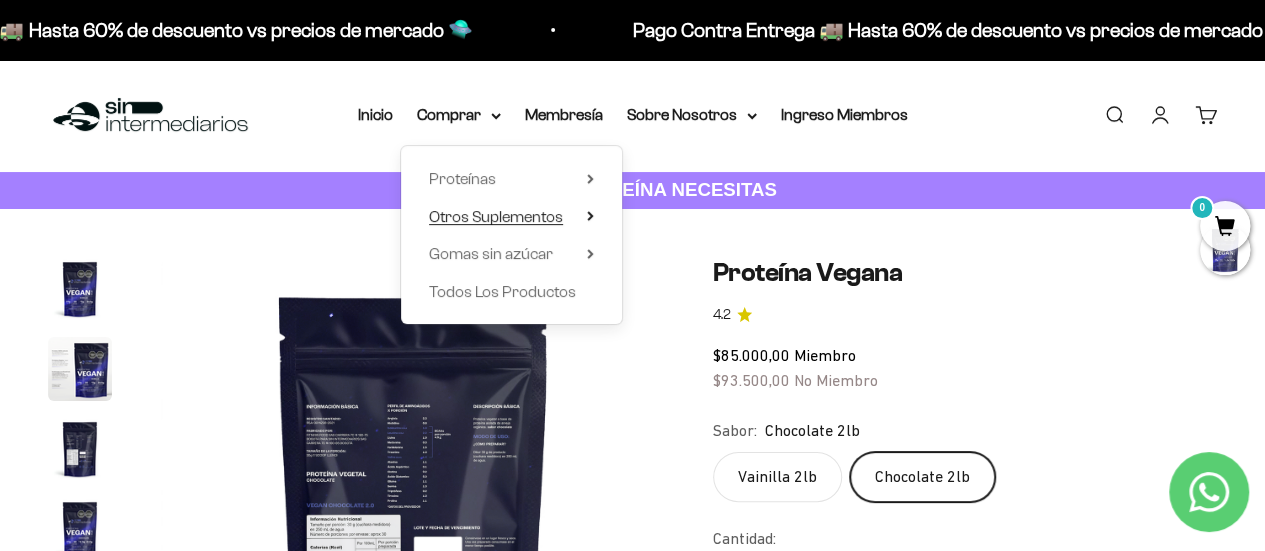 click on "Otros Suplementos" at bounding box center [496, 216] 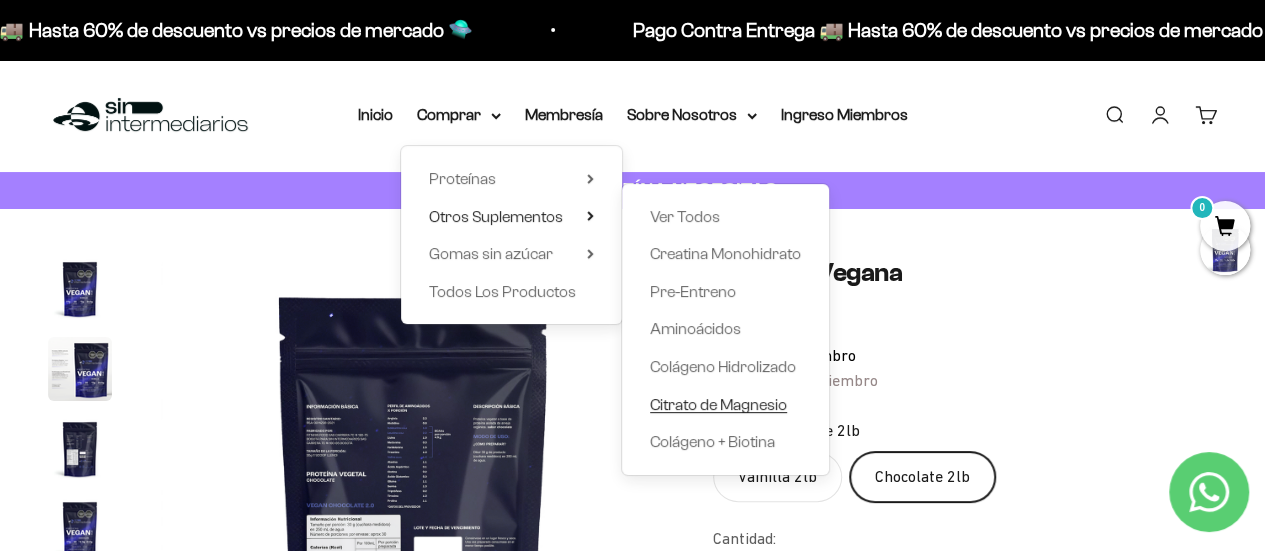 click on "Citrato de Magnesio" at bounding box center (718, 404) 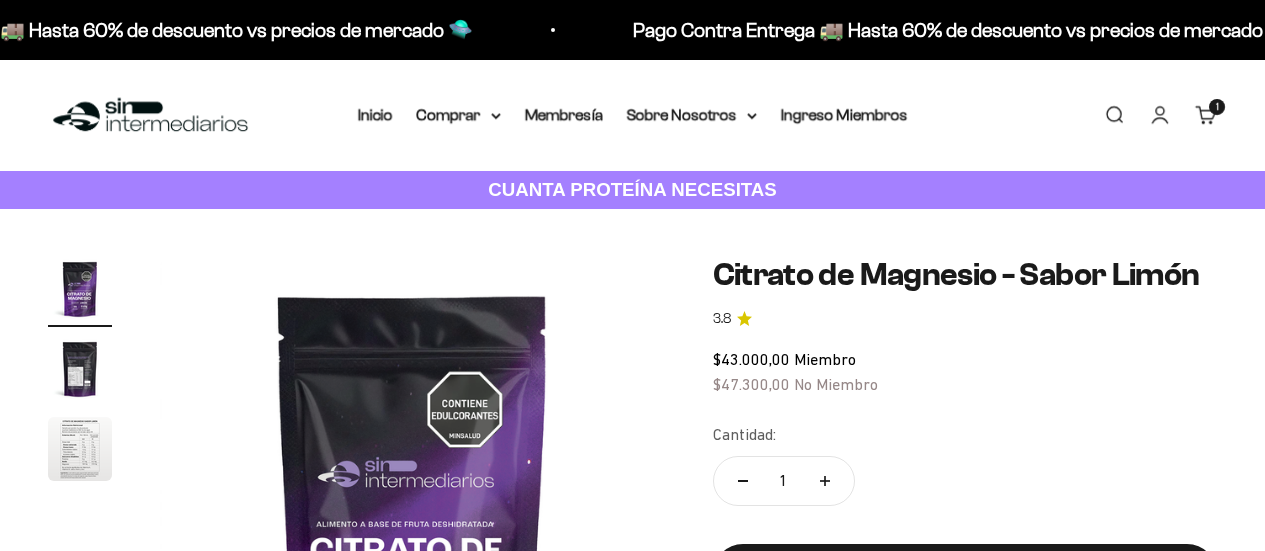 scroll, scrollTop: 0, scrollLeft: 0, axis: both 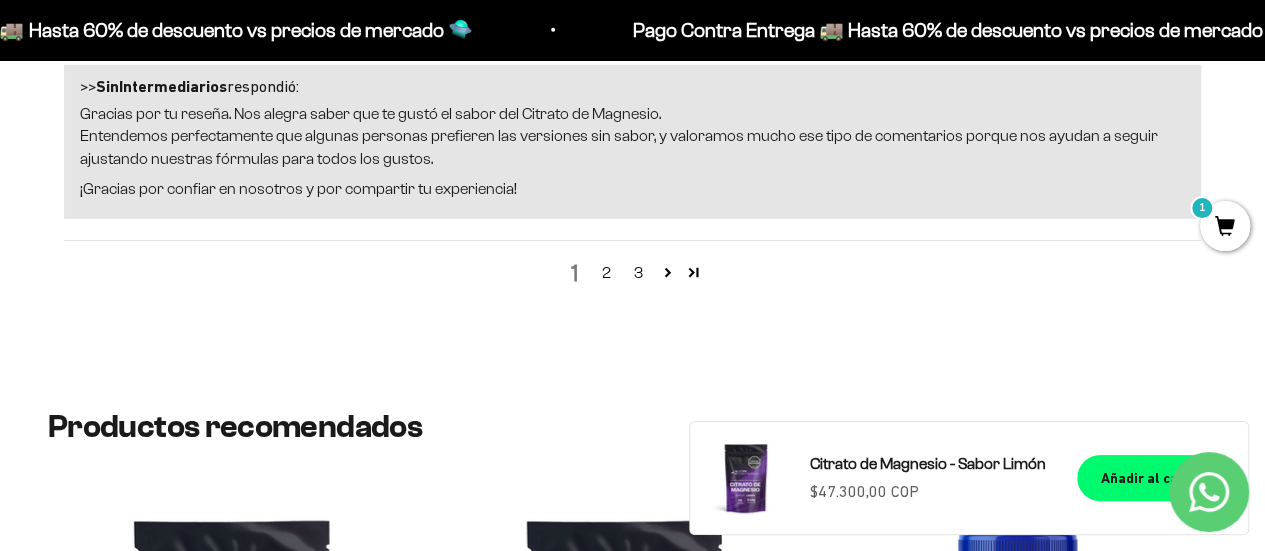 click on "1" at bounding box center [1225, 226] 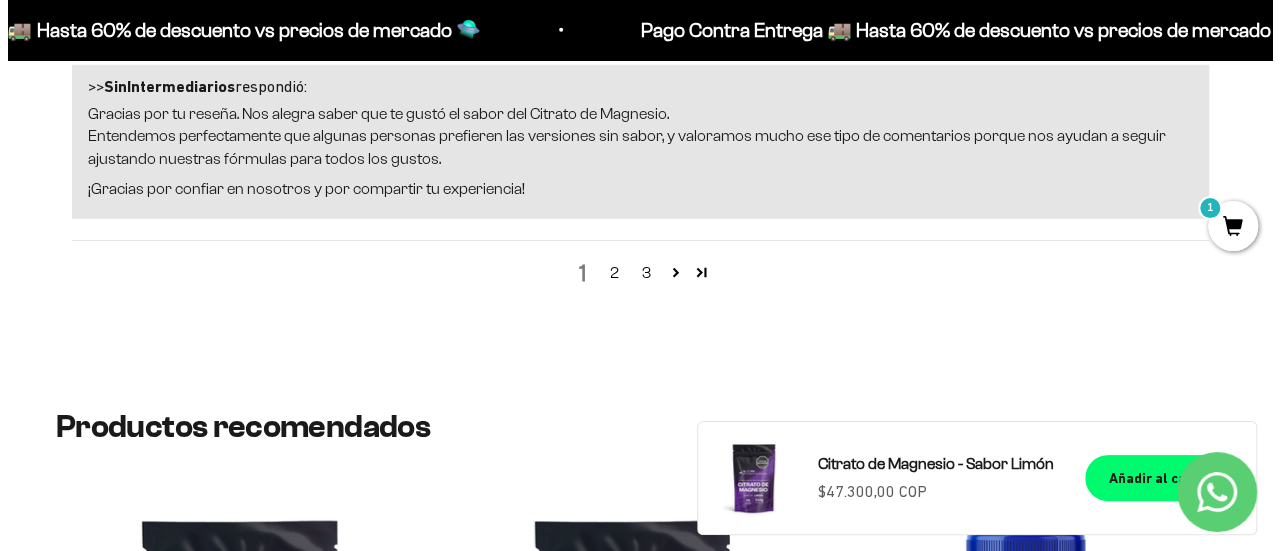 scroll, scrollTop: 3108, scrollLeft: 0, axis: vertical 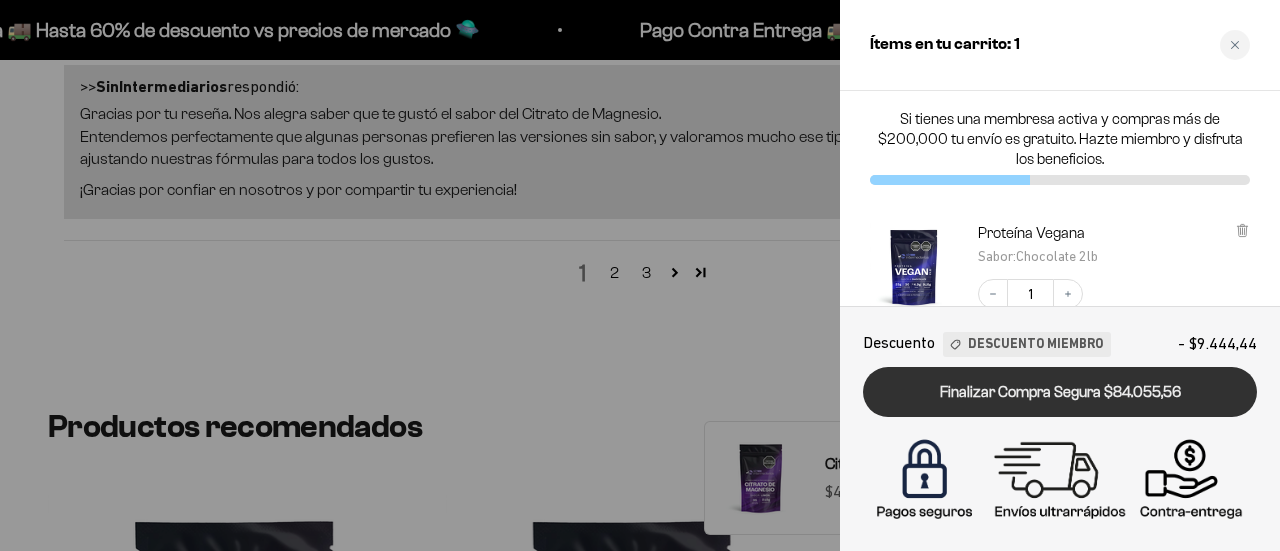 click on "Finalizar Compra Segura $84.055,56" at bounding box center (1060, 392) 